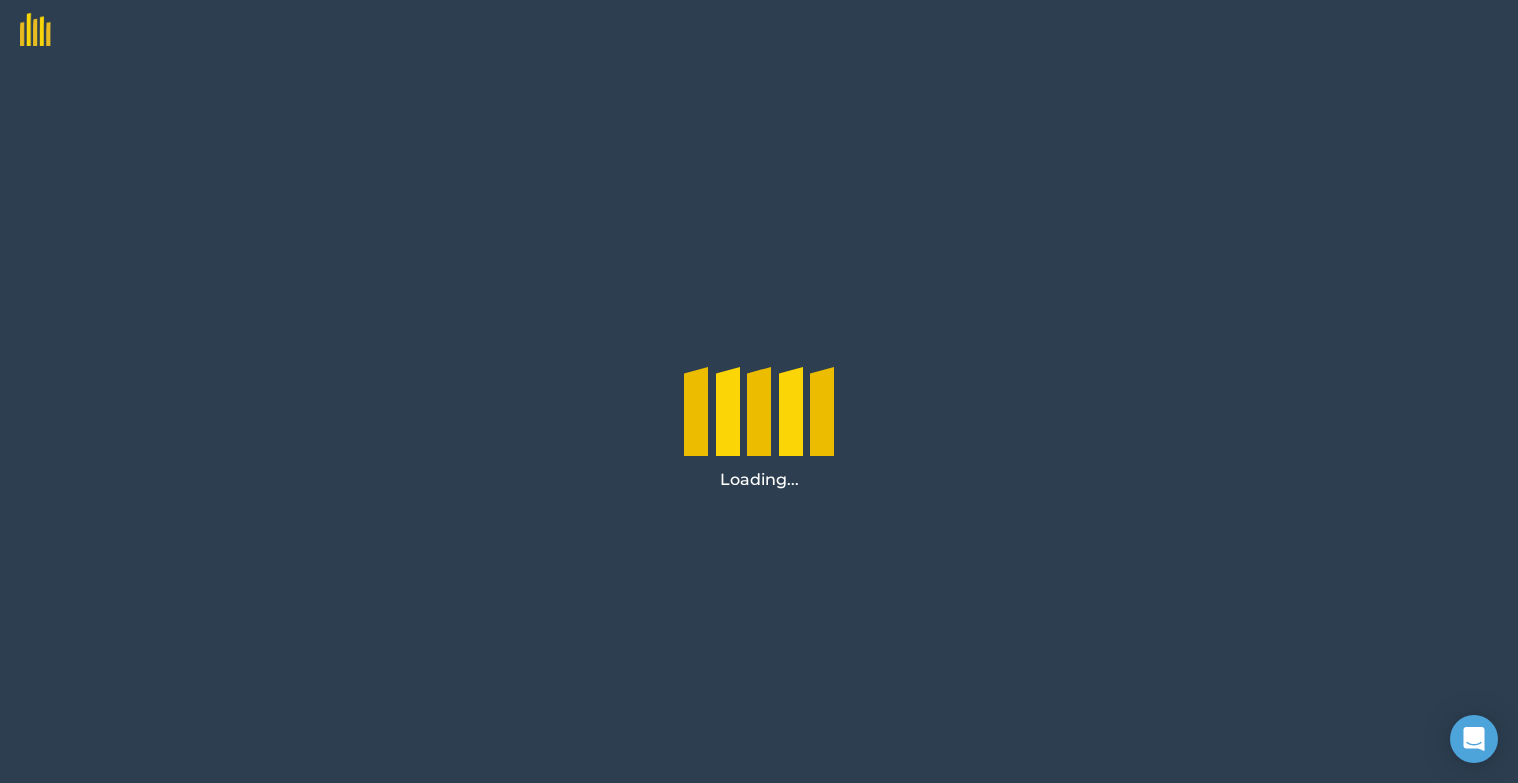 scroll, scrollTop: 0, scrollLeft: 0, axis: both 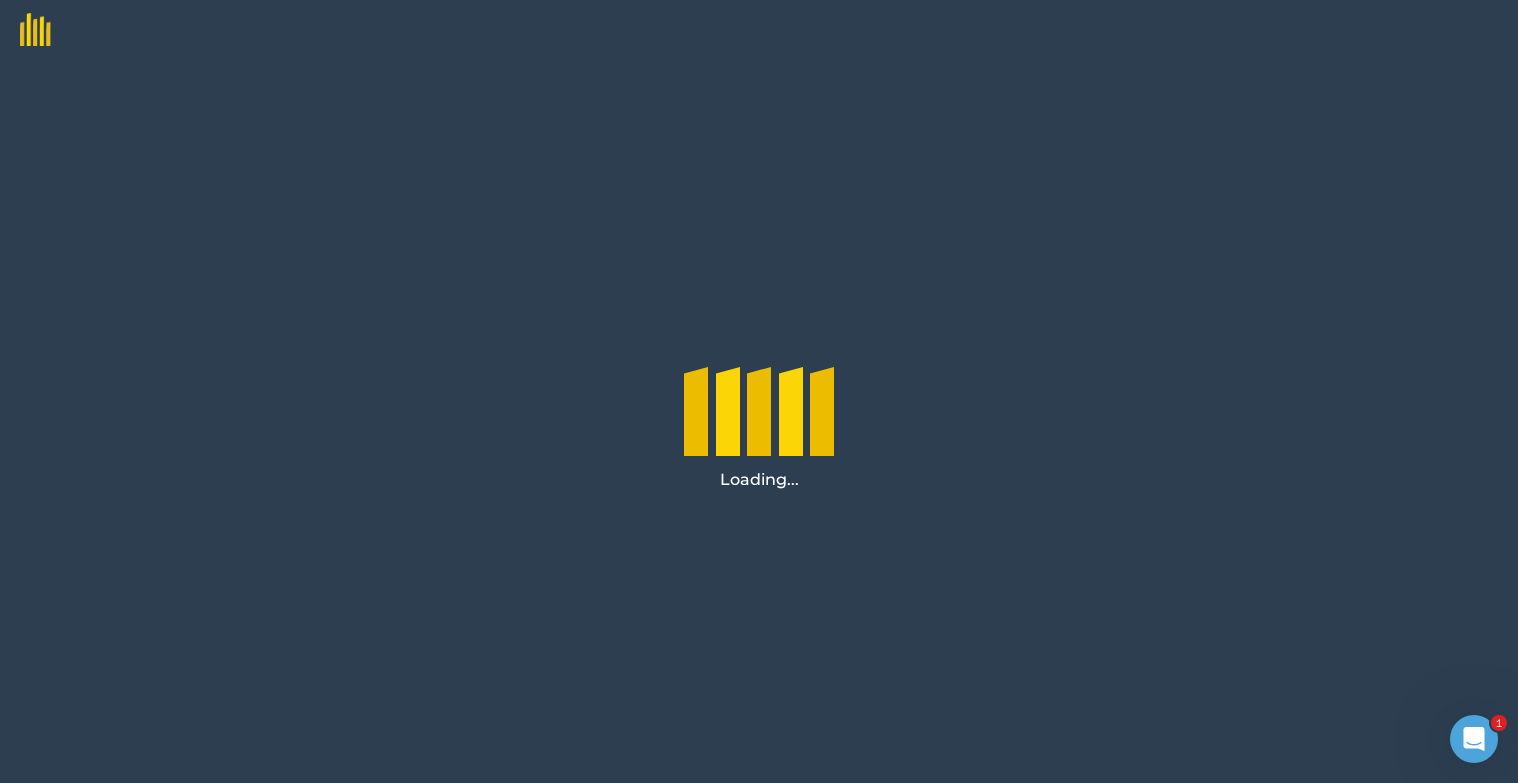 click 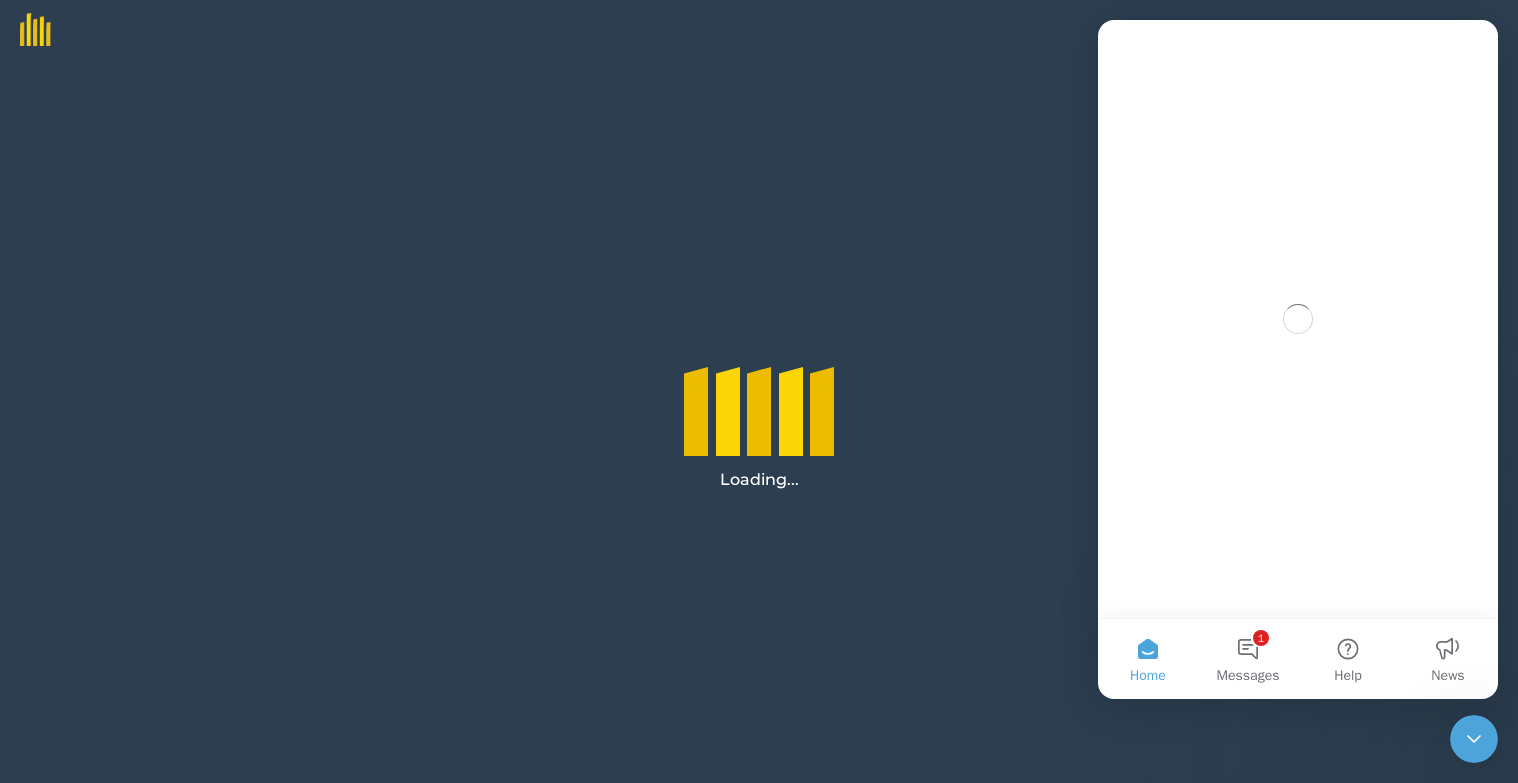 scroll, scrollTop: 0, scrollLeft: 0, axis: both 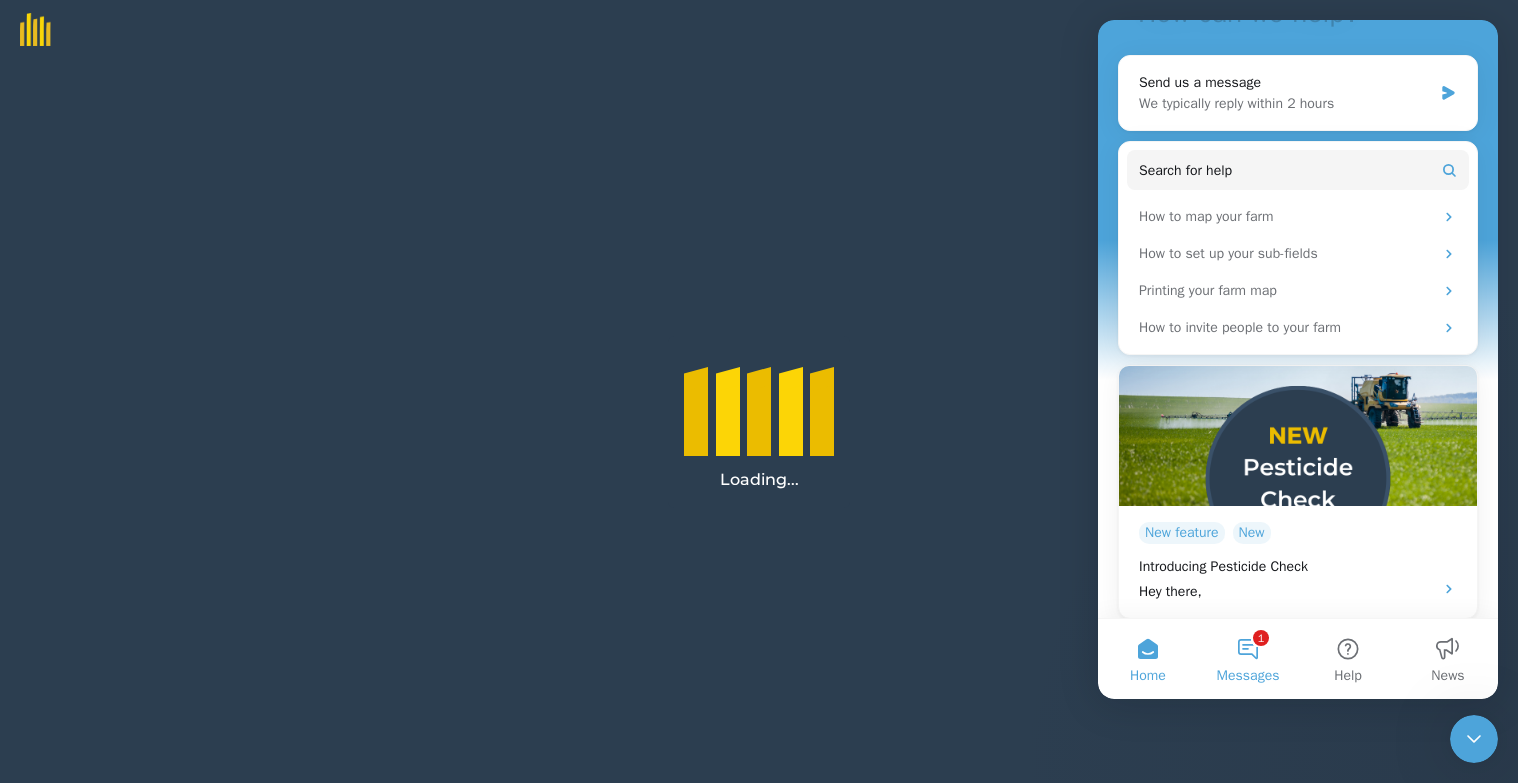 click on "1 Messages" at bounding box center (1248, 659) 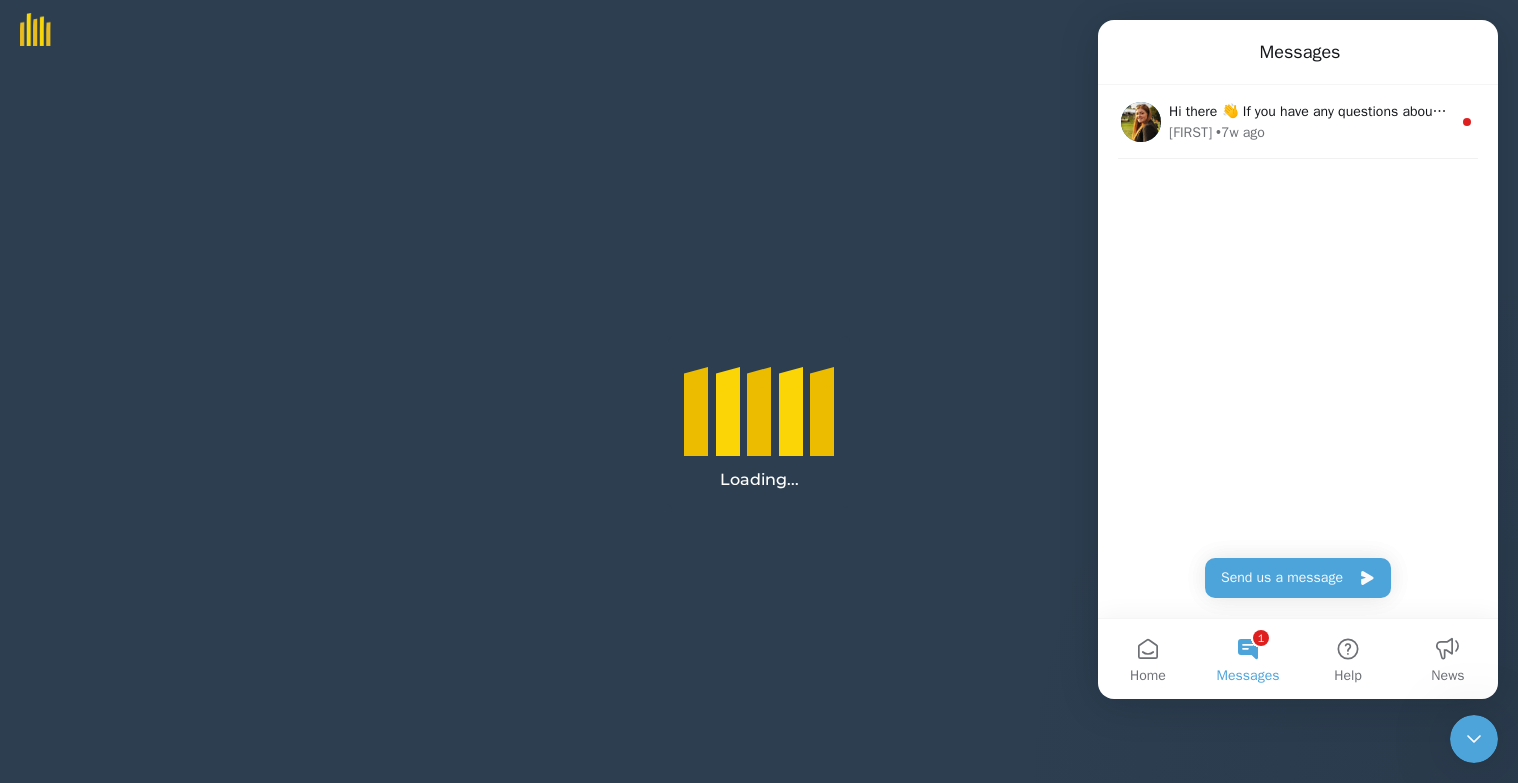 click on "Loading..." at bounding box center (759, 421) 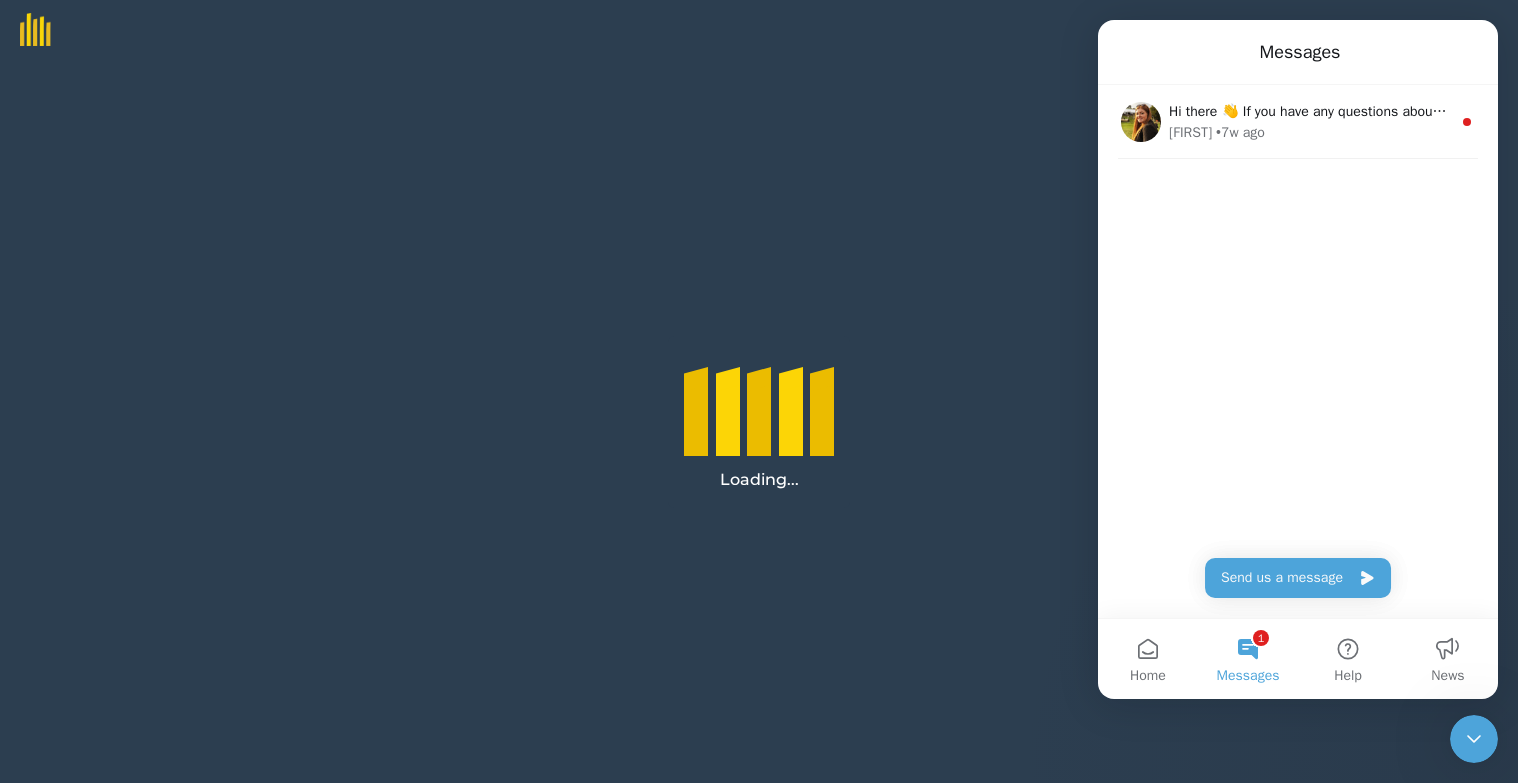 click on "Loading..." at bounding box center [759, 421] 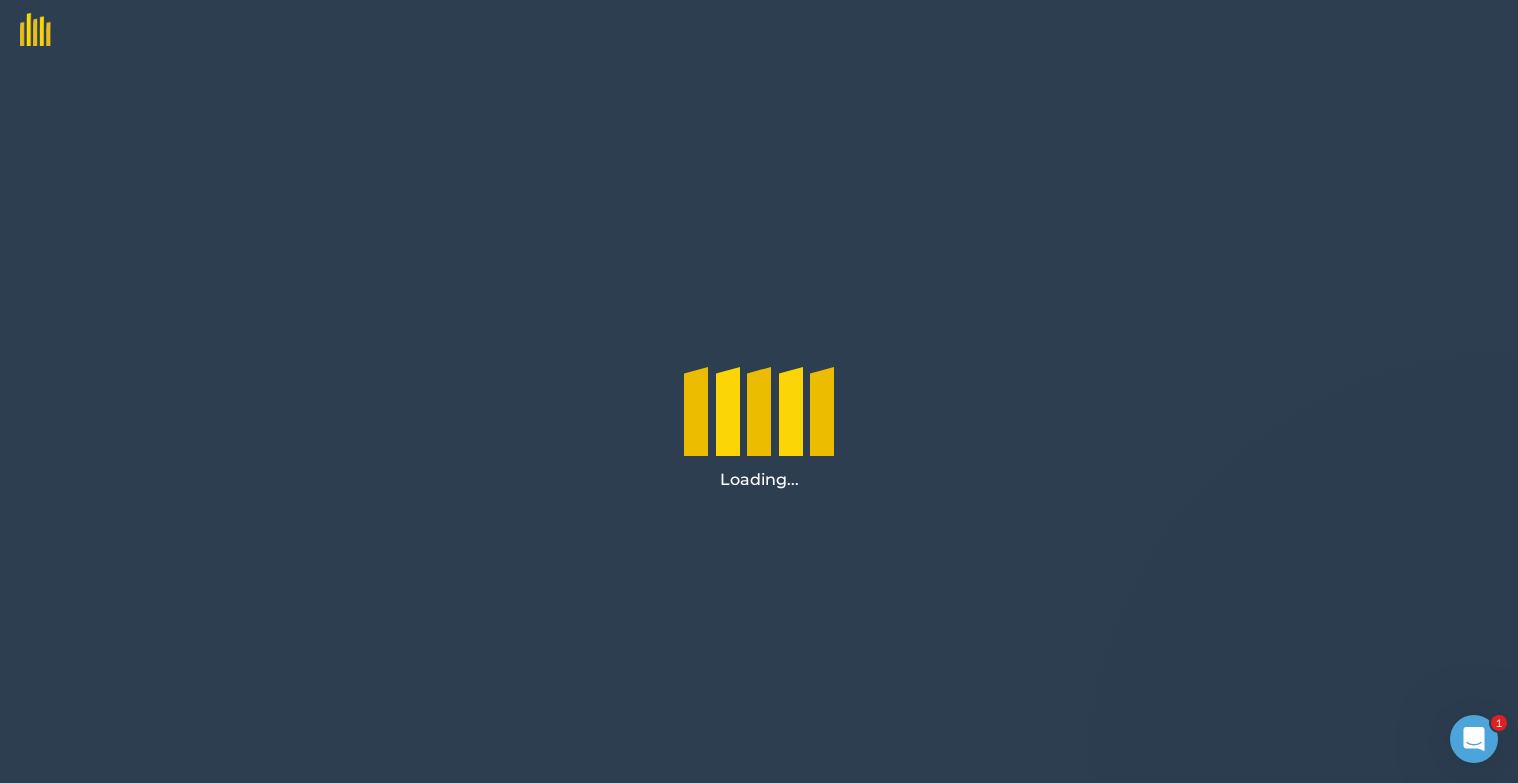 scroll, scrollTop: 0, scrollLeft: 0, axis: both 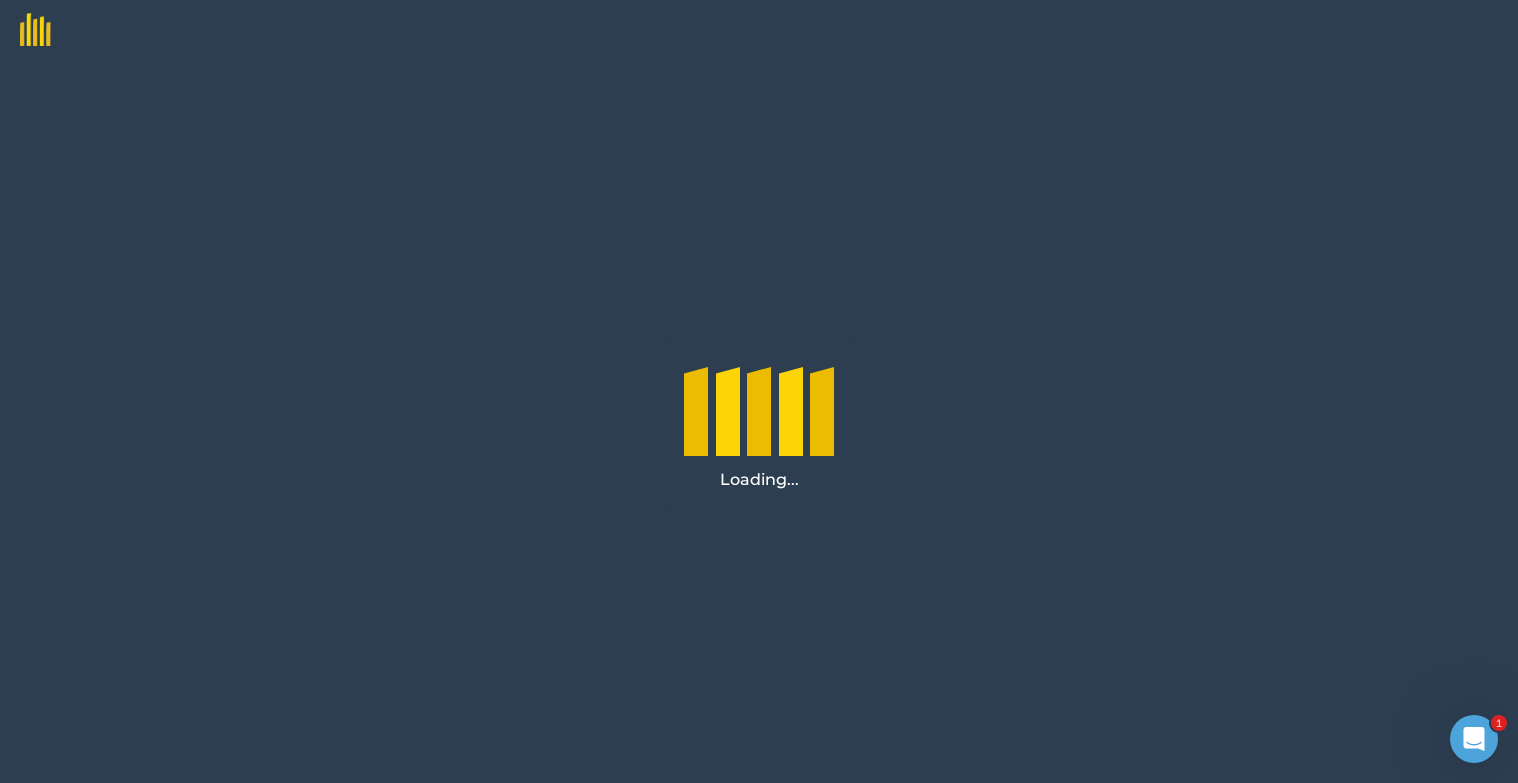 click at bounding box center (791, 443) 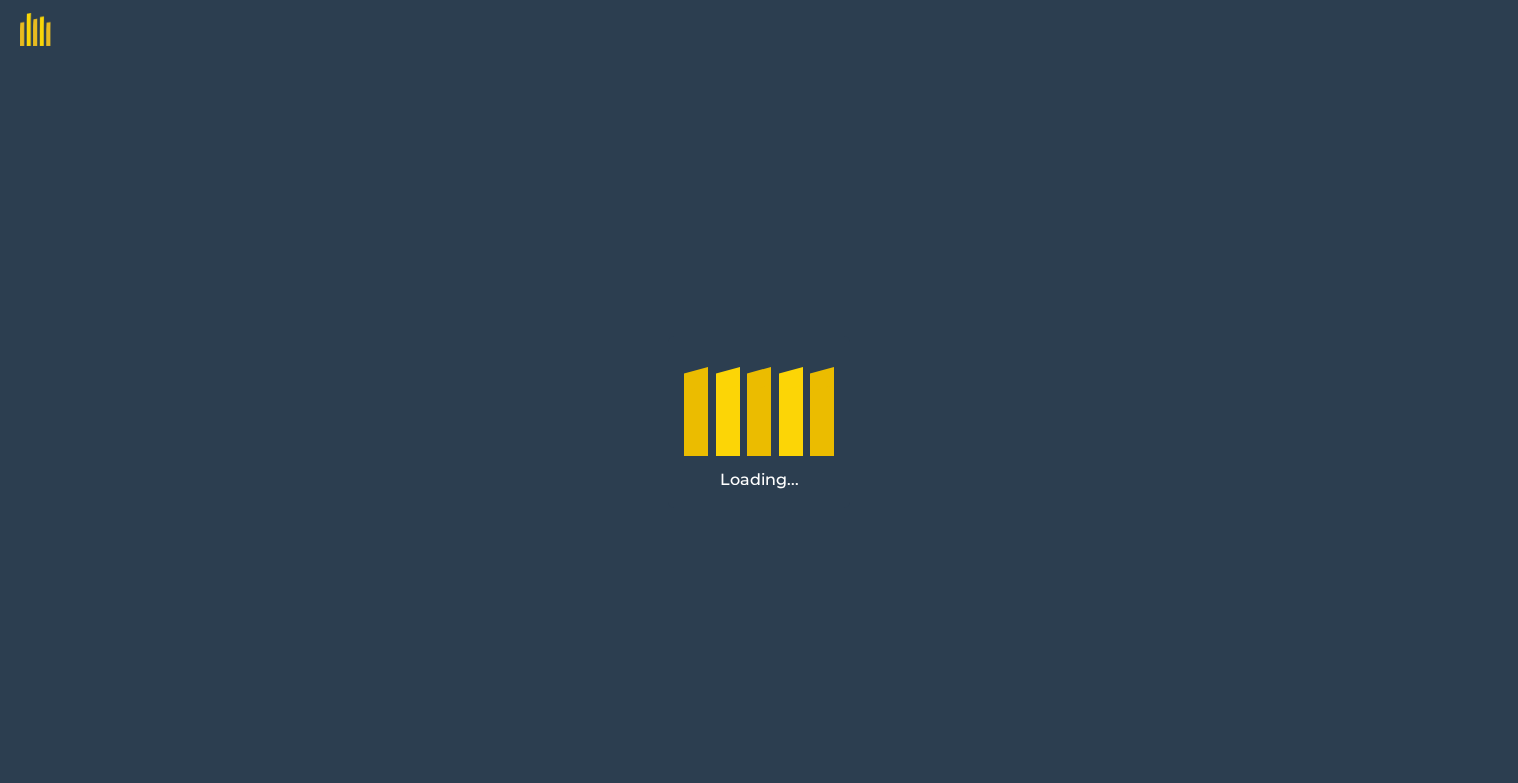 scroll, scrollTop: 0, scrollLeft: 0, axis: both 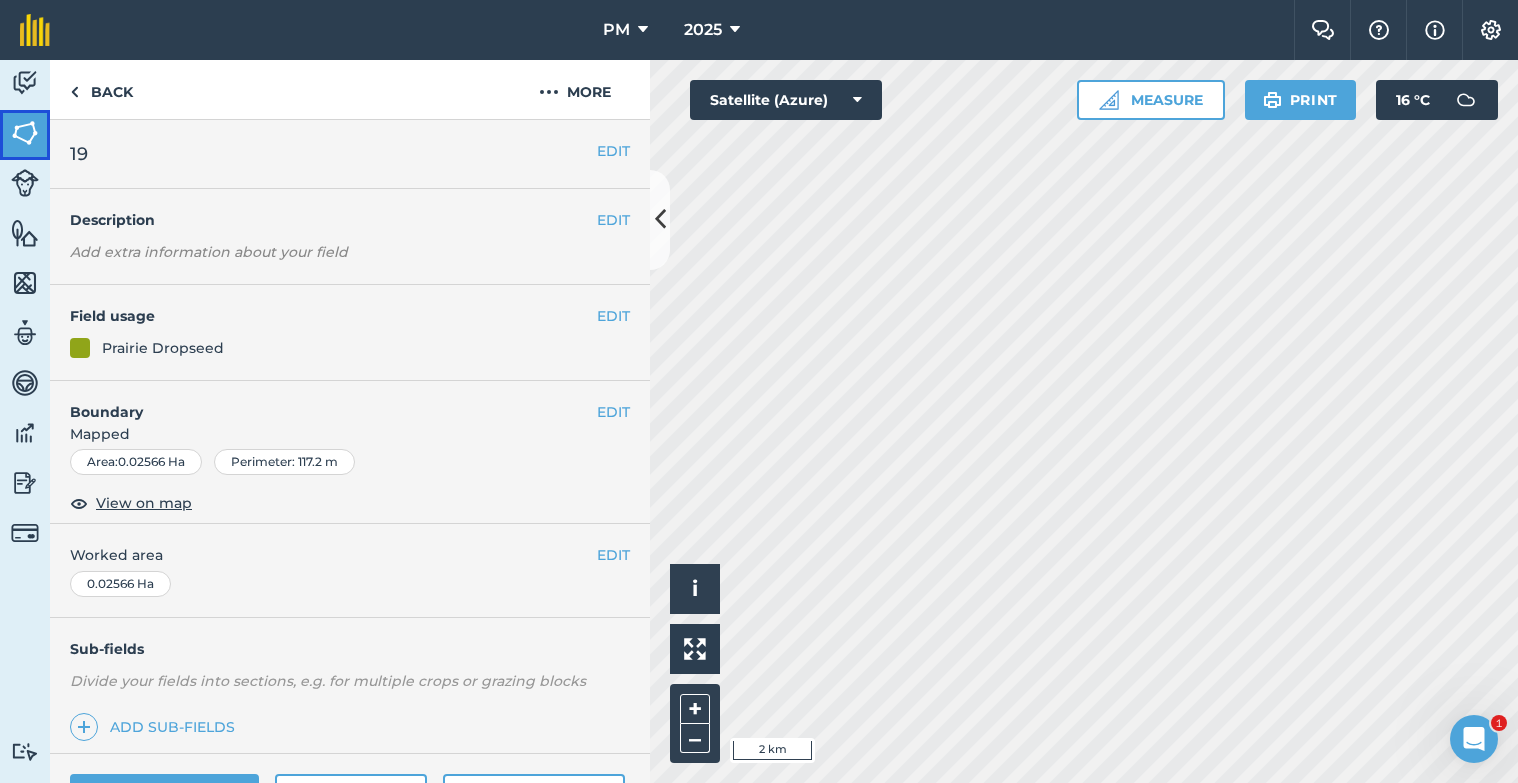 click at bounding box center (25, 133) 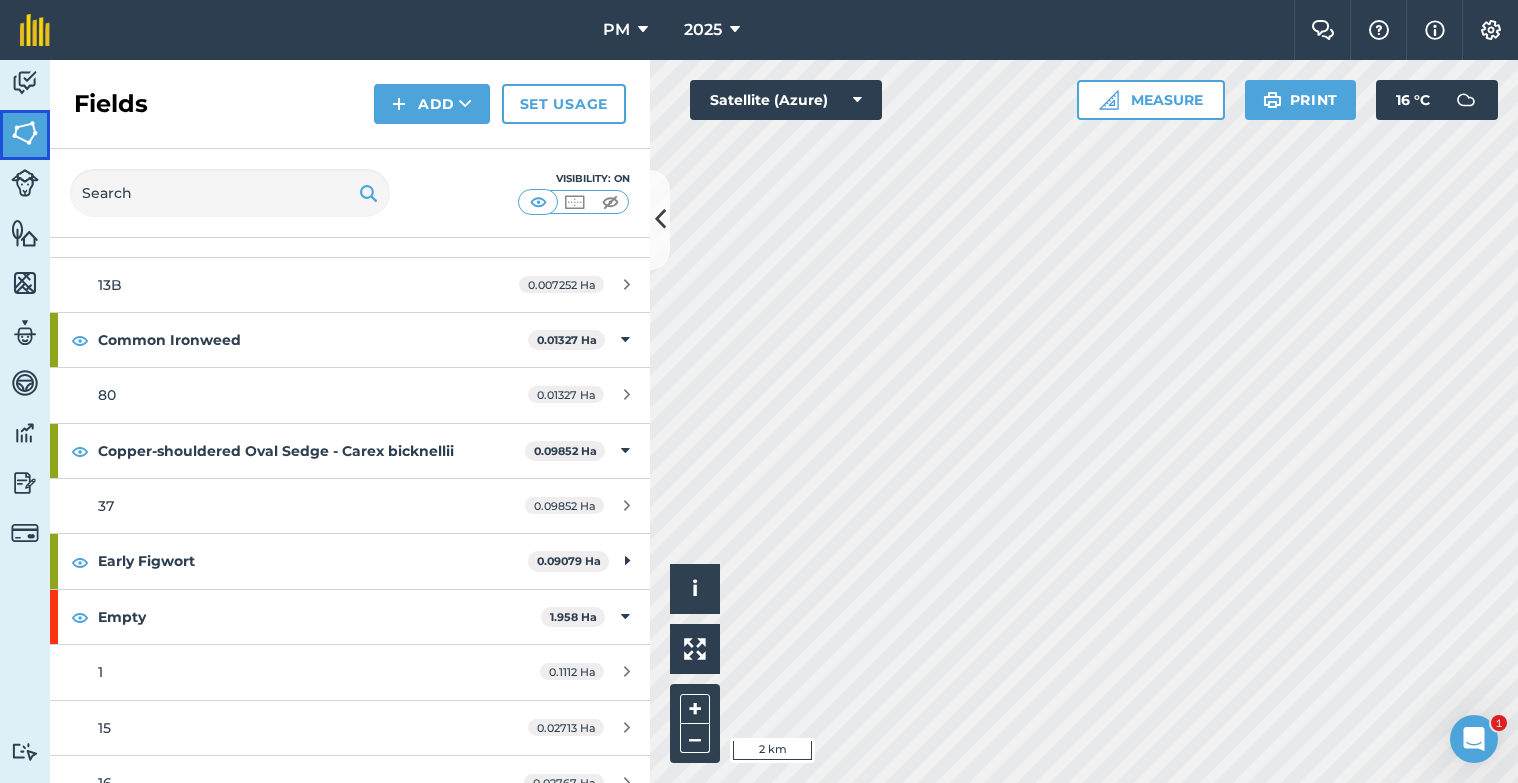 scroll, scrollTop: 500, scrollLeft: 0, axis: vertical 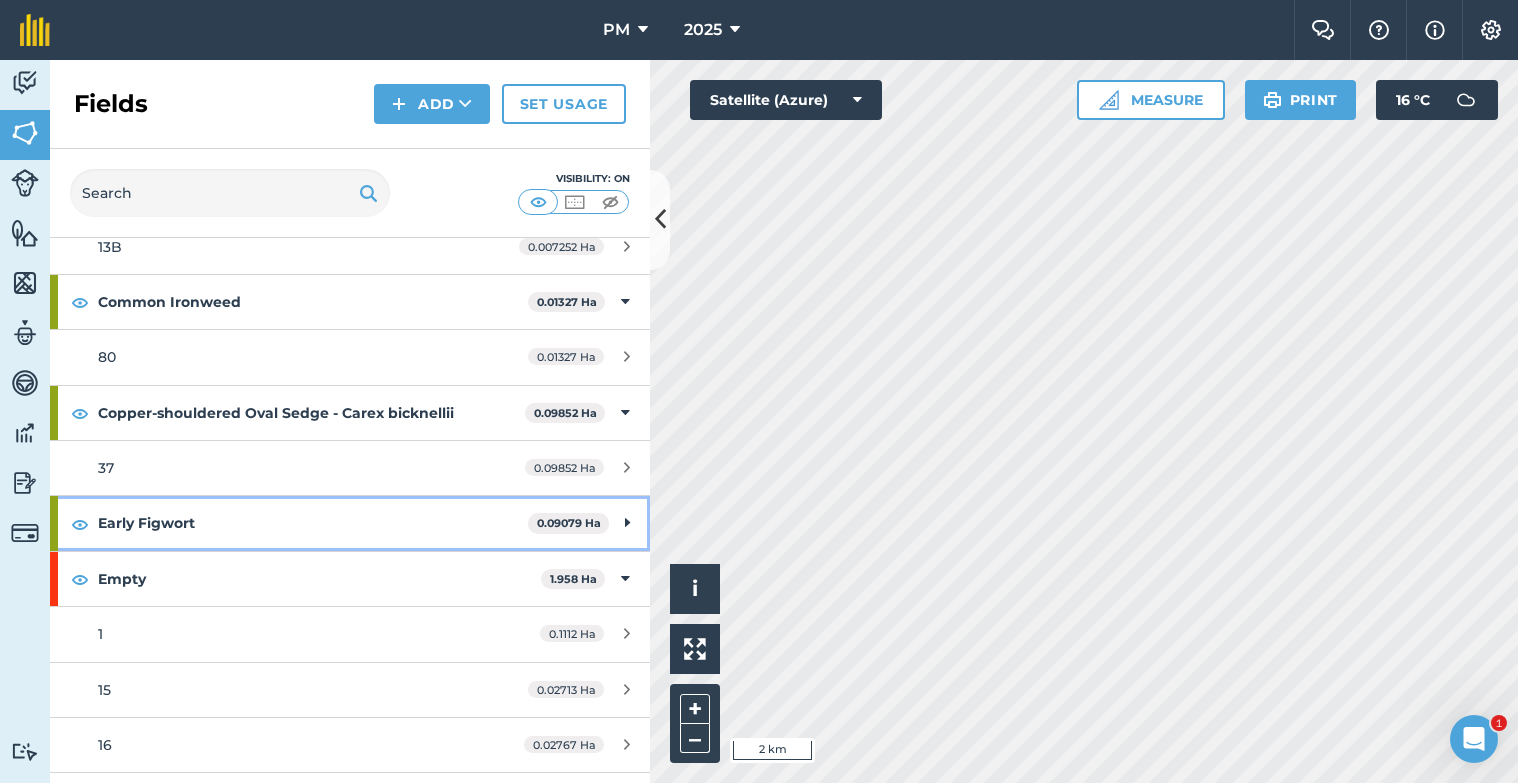 click on "Early Figwort" at bounding box center (313, 523) 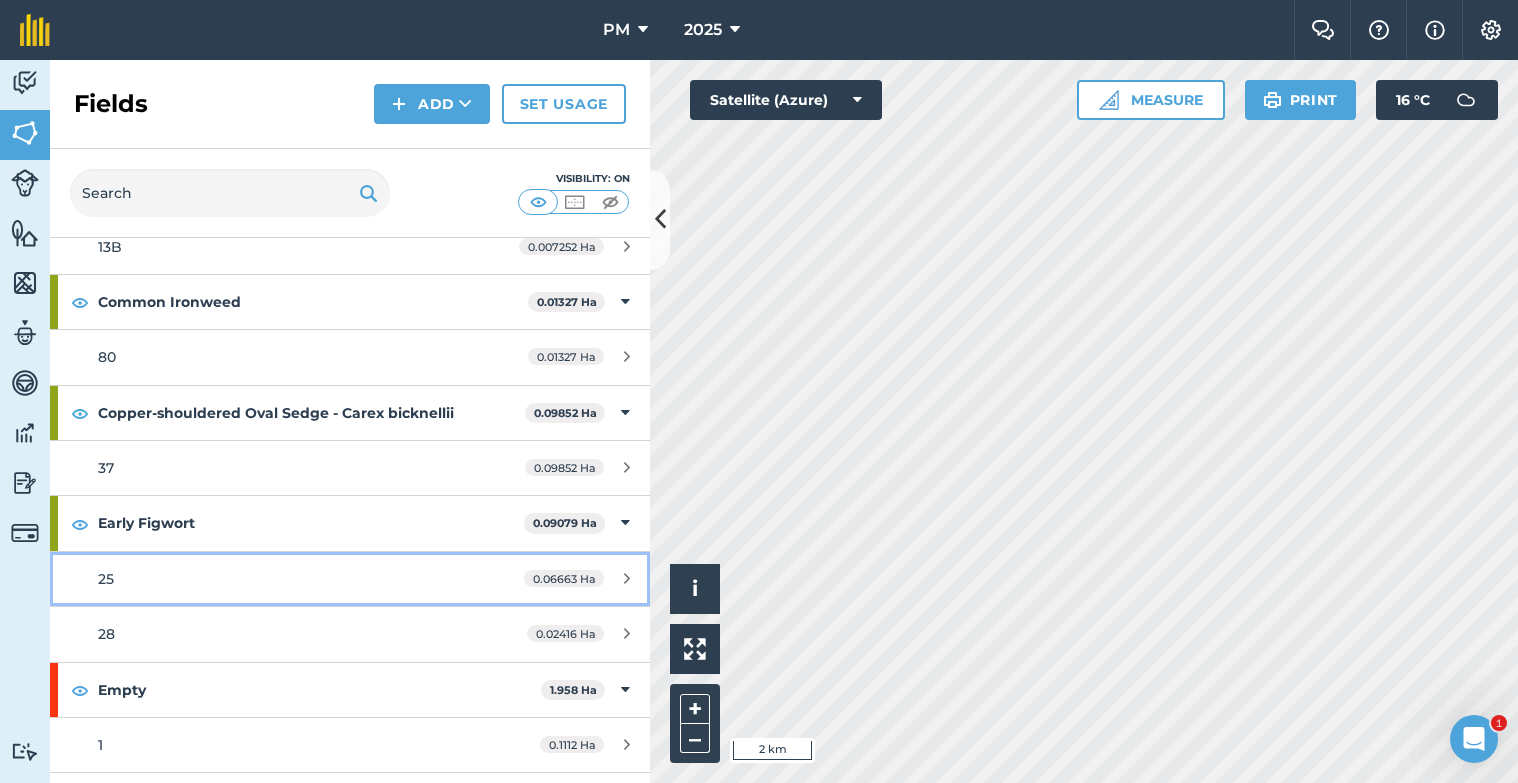 click on "25" at bounding box center [106, 579] 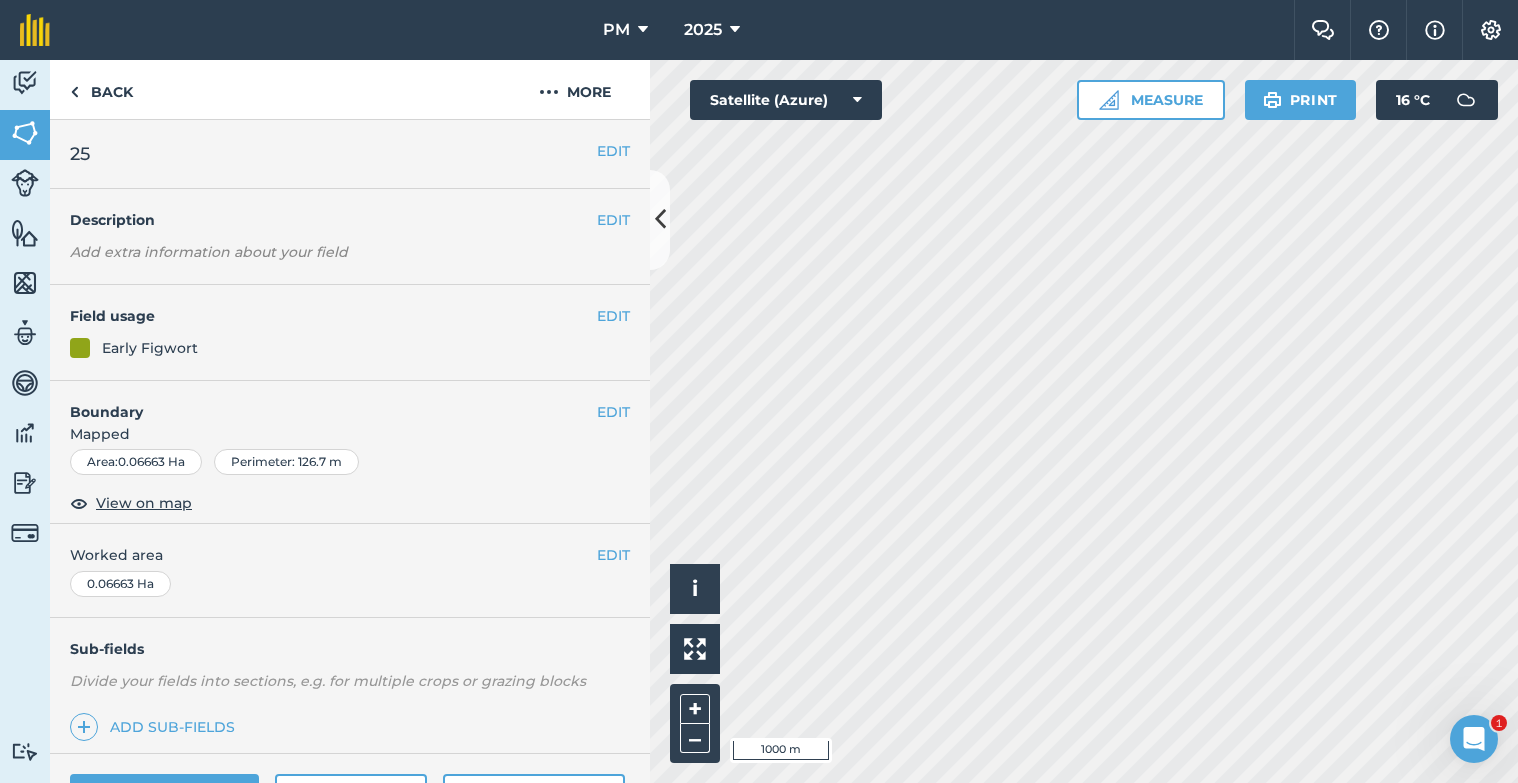 click on "Activity Fields Livestock Features Maps Team Vehicles Data Reporting Billing Tutorials Tutorials   Back   More EDIT [YEAR] EDIT Description Add extra information about your field EDIT Field usage Early Figwort EDIT Boundary   Mapped Area :  [NUMBER]   Ha Perimeter :   [NUMBER]   m   View on map EDIT Worked area [NUMBER]   Ha Sub-fields   Divide your fields into sections, e.g. for multiple crops or grazing blocks   Add sub-fields Add field job Add note   Field Health To-Do Field History Reports Spraying Due [TIME_PERIOD] Hello i © [YEAR] TomTom, Microsoft [NUMBER] m + – Satellite (Azure) Measure Print [NUMBER]  ° C" at bounding box center [759, 391] 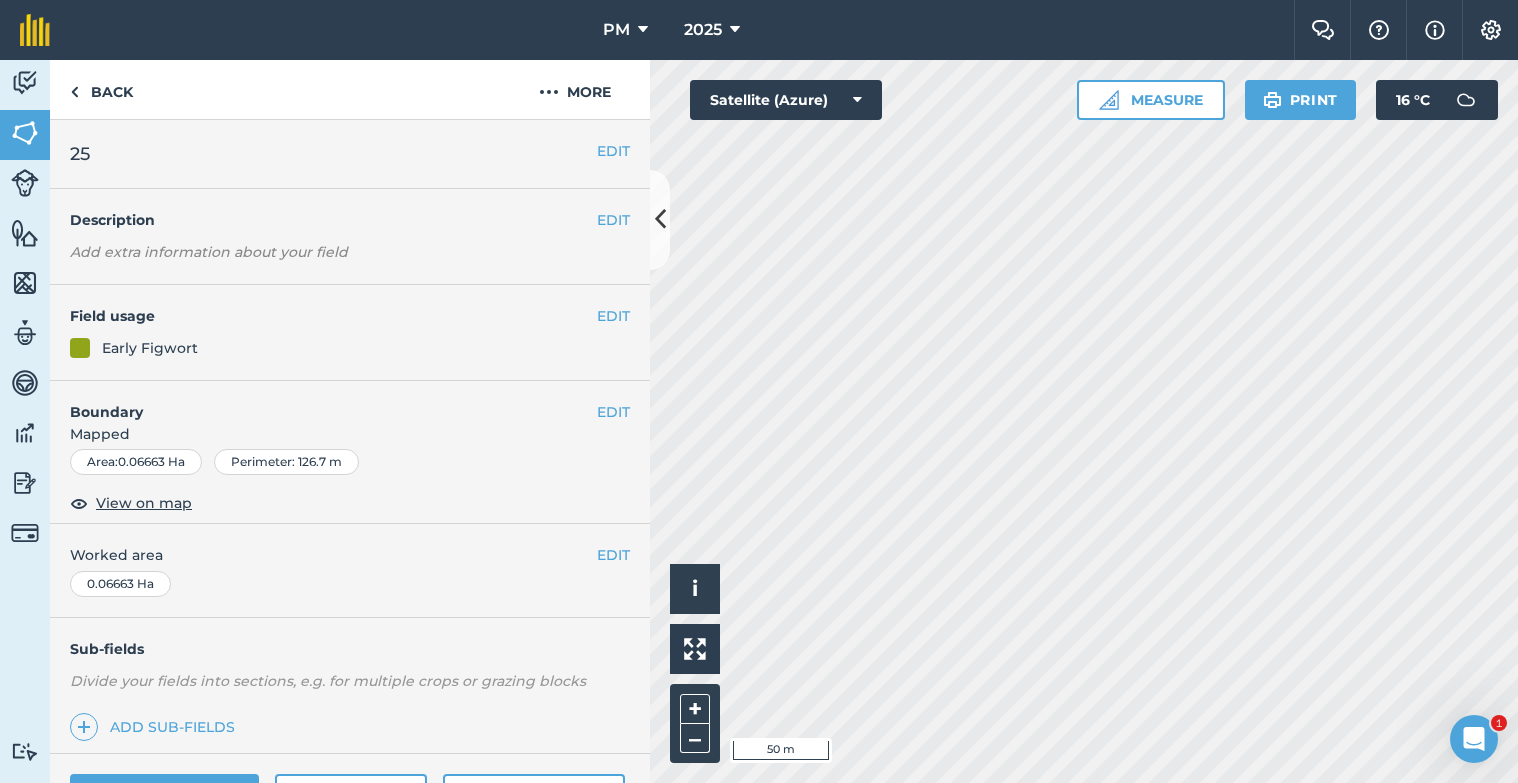 click on "Activity Fields Livestock Features Maps Team Vehicles Data Reporting Billing Tutorials Tutorials   Back   More EDIT [YEAR] EDIT Description Add extra information about your field EDIT Field usage Early Figwort EDIT Boundary   Mapped Area :  [NUMBER]   Ha Perimeter :   [NUMBER]   m   View on map EDIT Worked area [NUMBER]   Ha Sub-fields   Divide your fields into sections, e.g. for multiple crops or grazing blocks   Add sub-fields Add field job Add note   Field Health To-Do Field History Reports Spraying Due [TIME_PERIOD] Hello i © [YEAR] TomTom, Microsoft [NUMBER] m + – Satellite (Azure) Measure Print [NUMBER]  ° C" at bounding box center [759, 391] 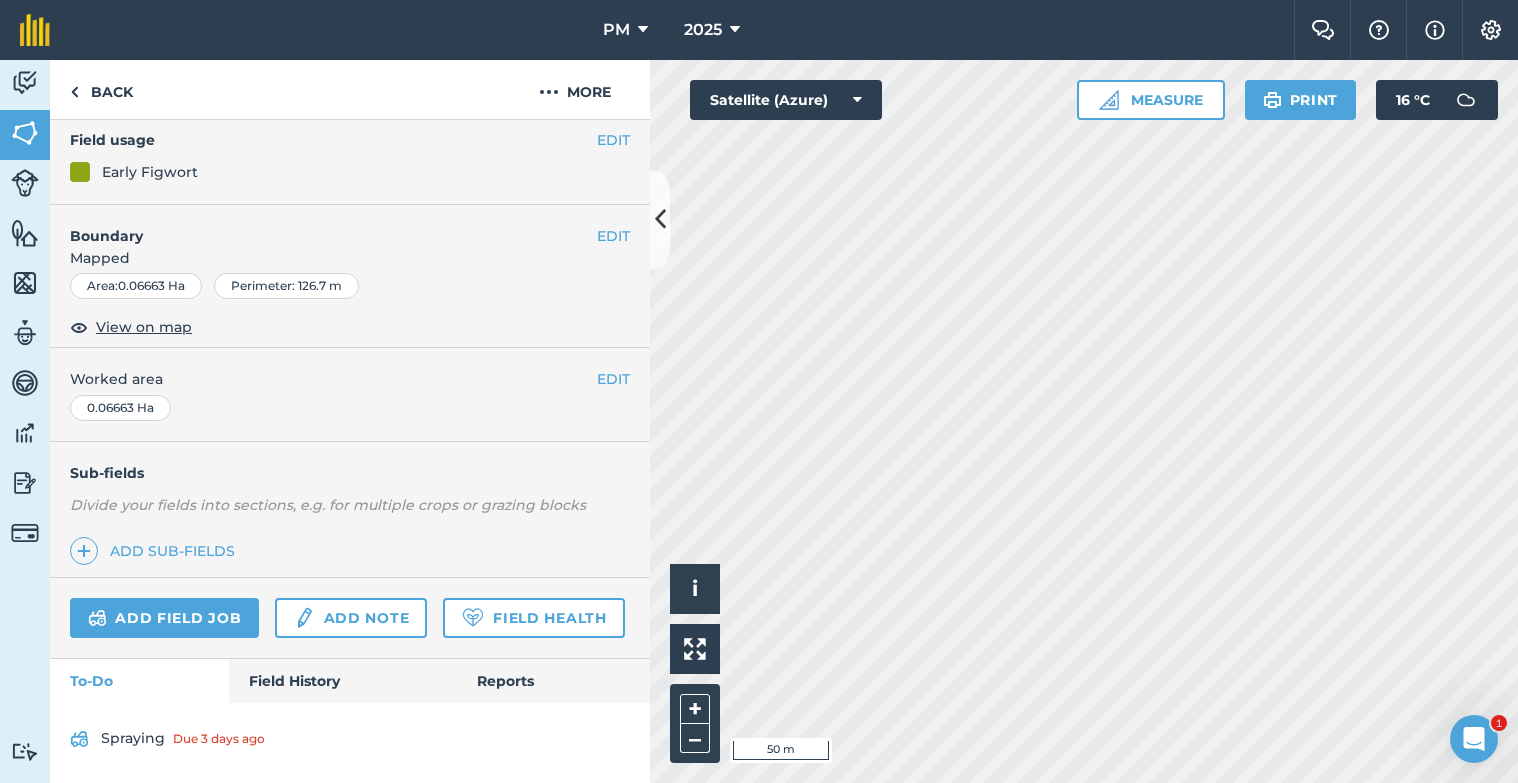 scroll, scrollTop: 232, scrollLeft: 0, axis: vertical 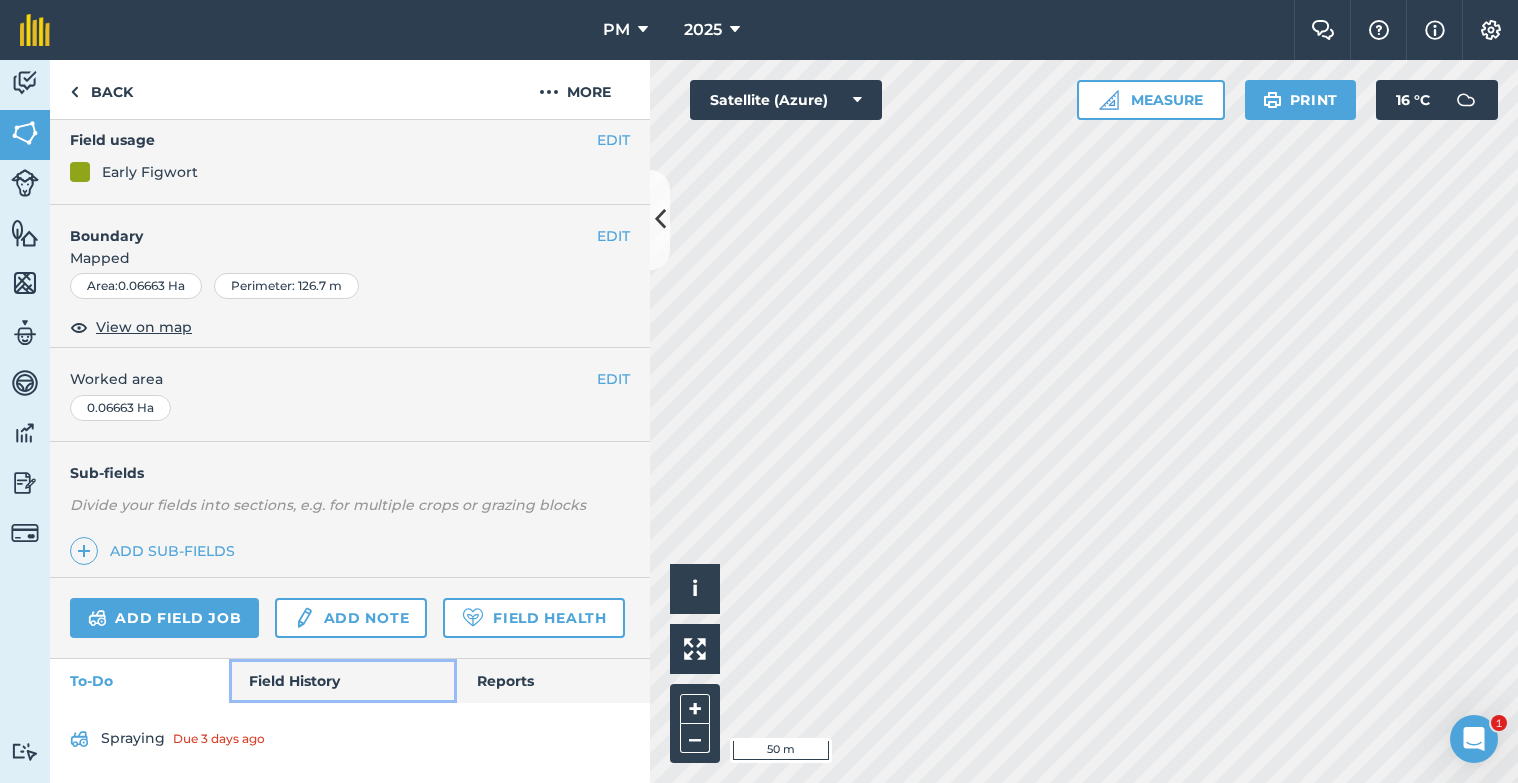 click on "Field History" at bounding box center (342, 681) 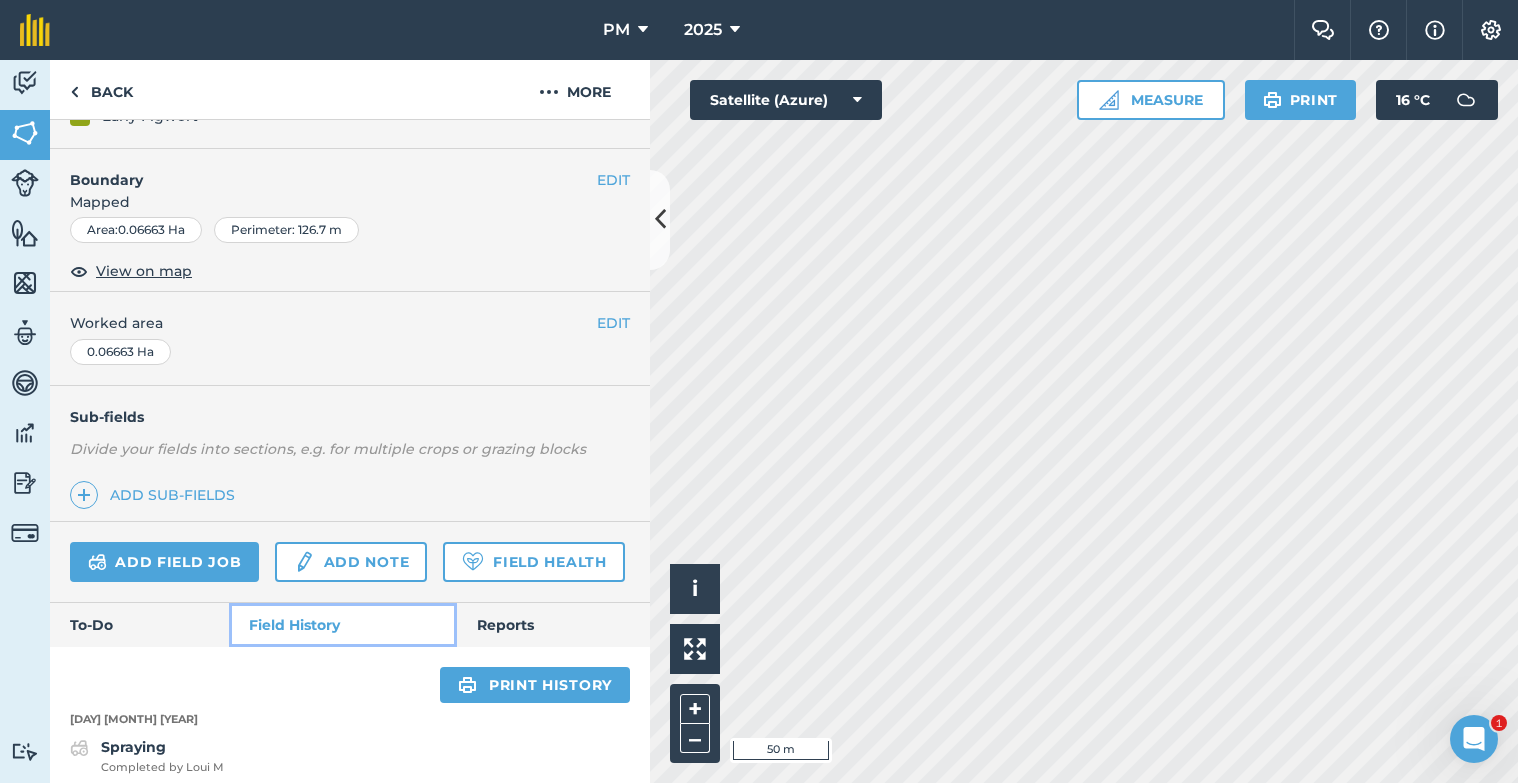 scroll, scrollTop: 301, scrollLeft: 0, axis: vertical 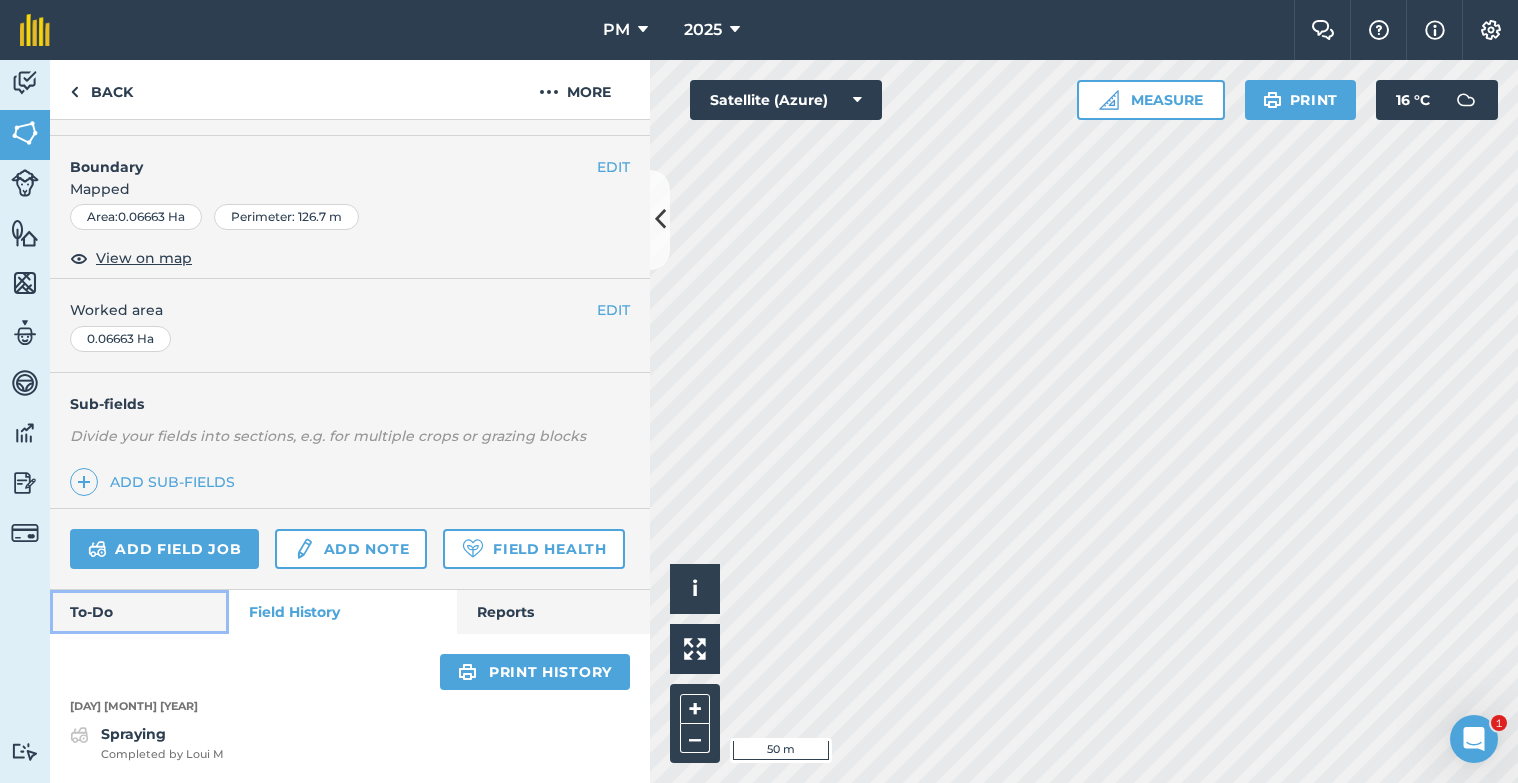 click on "To-Do" at bounding box center (139, 612) 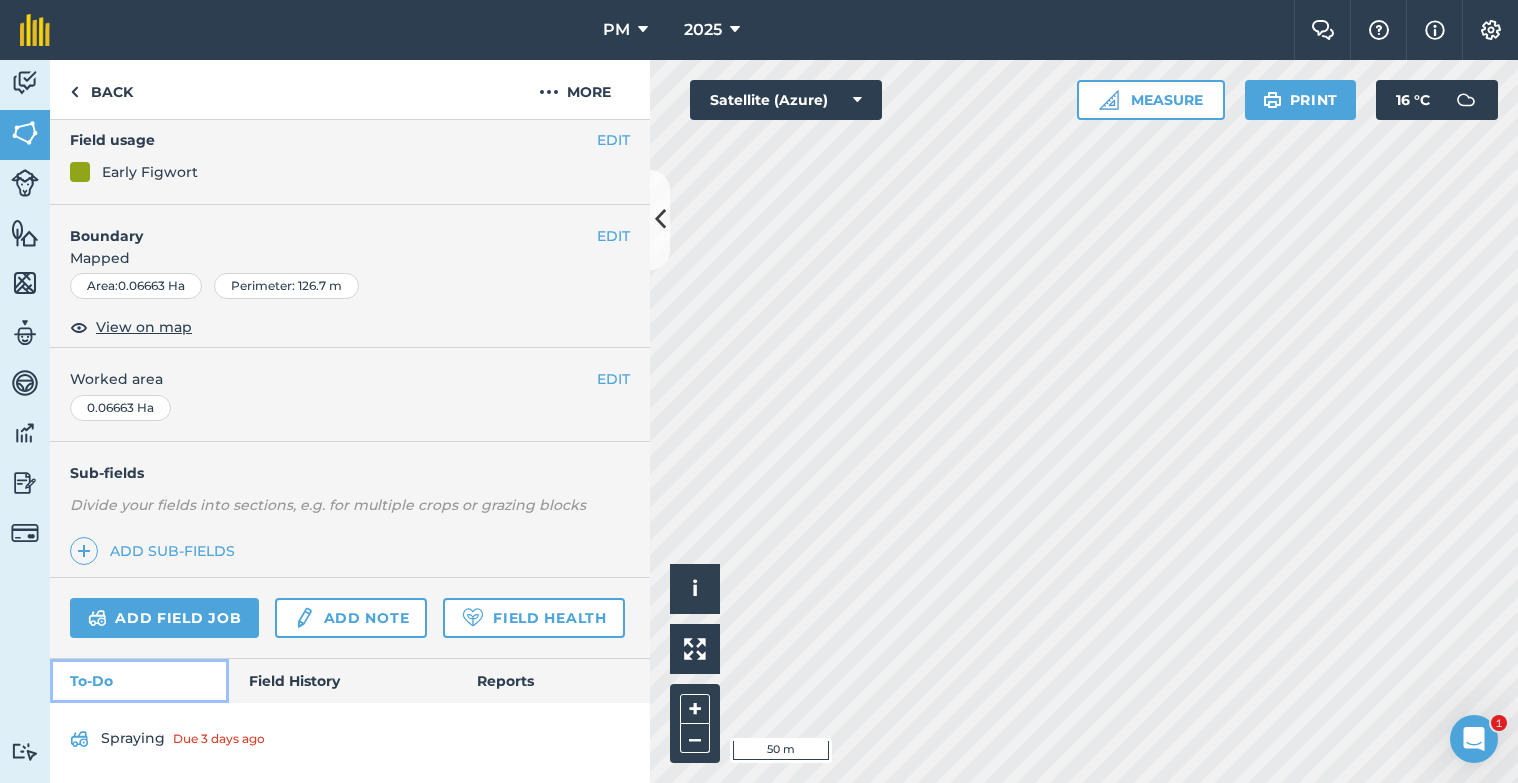 scroll, scrollTop: 232, scrollLeft: 0, axis: vertical 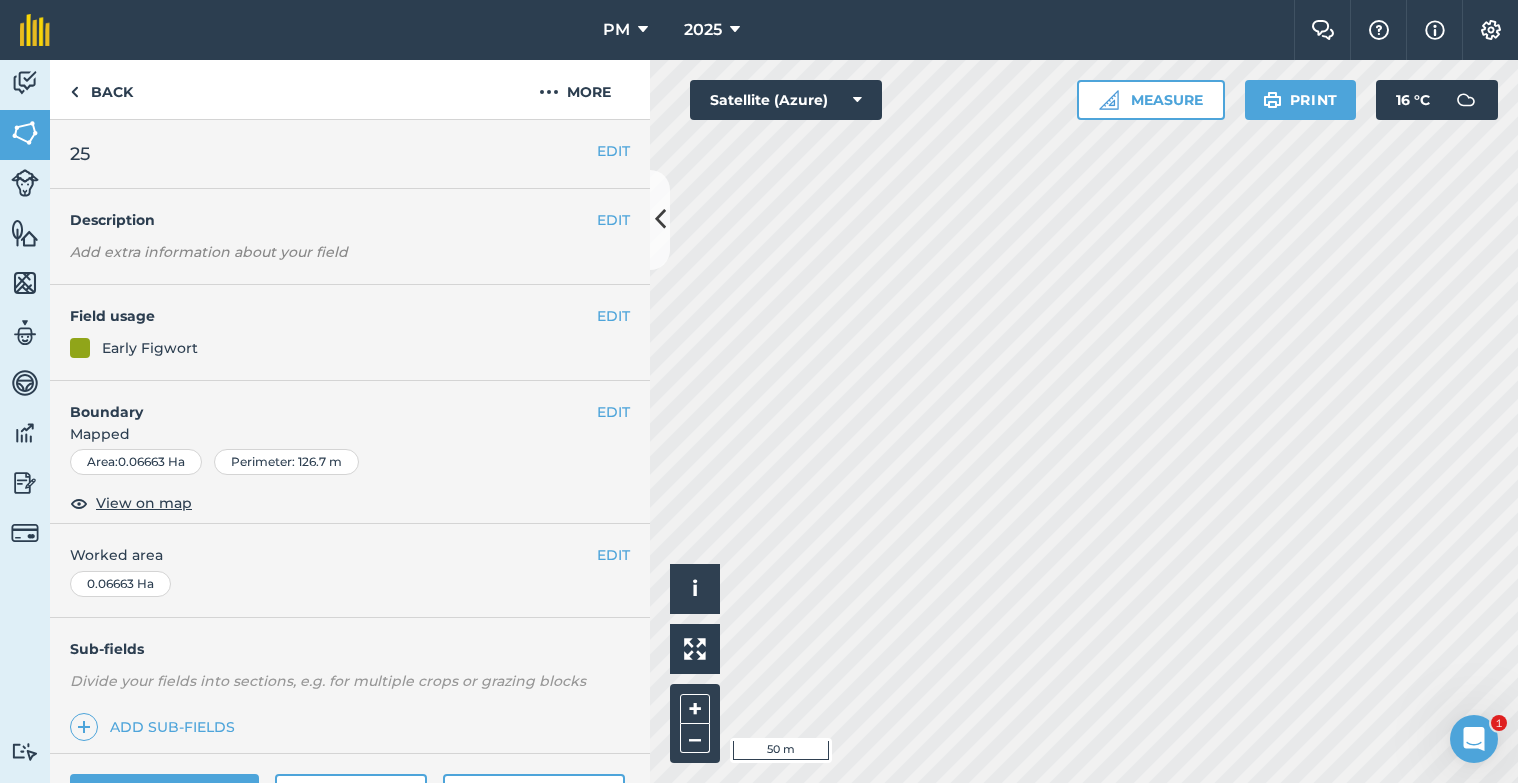click on "Early Figwort" at bounding box center [150, 348] 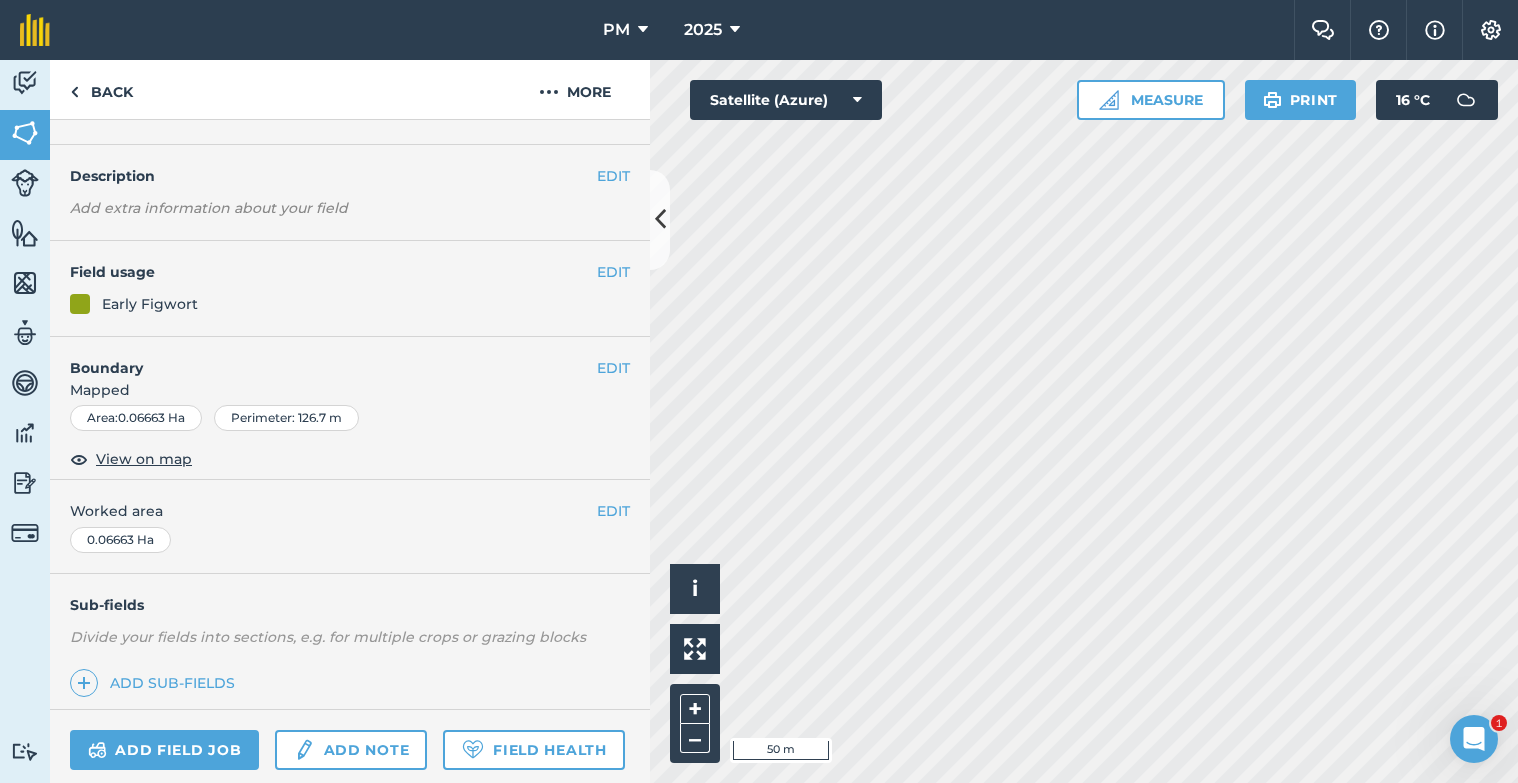 scroll, scrollTop: 0, scrollLeft: 0, axis: both 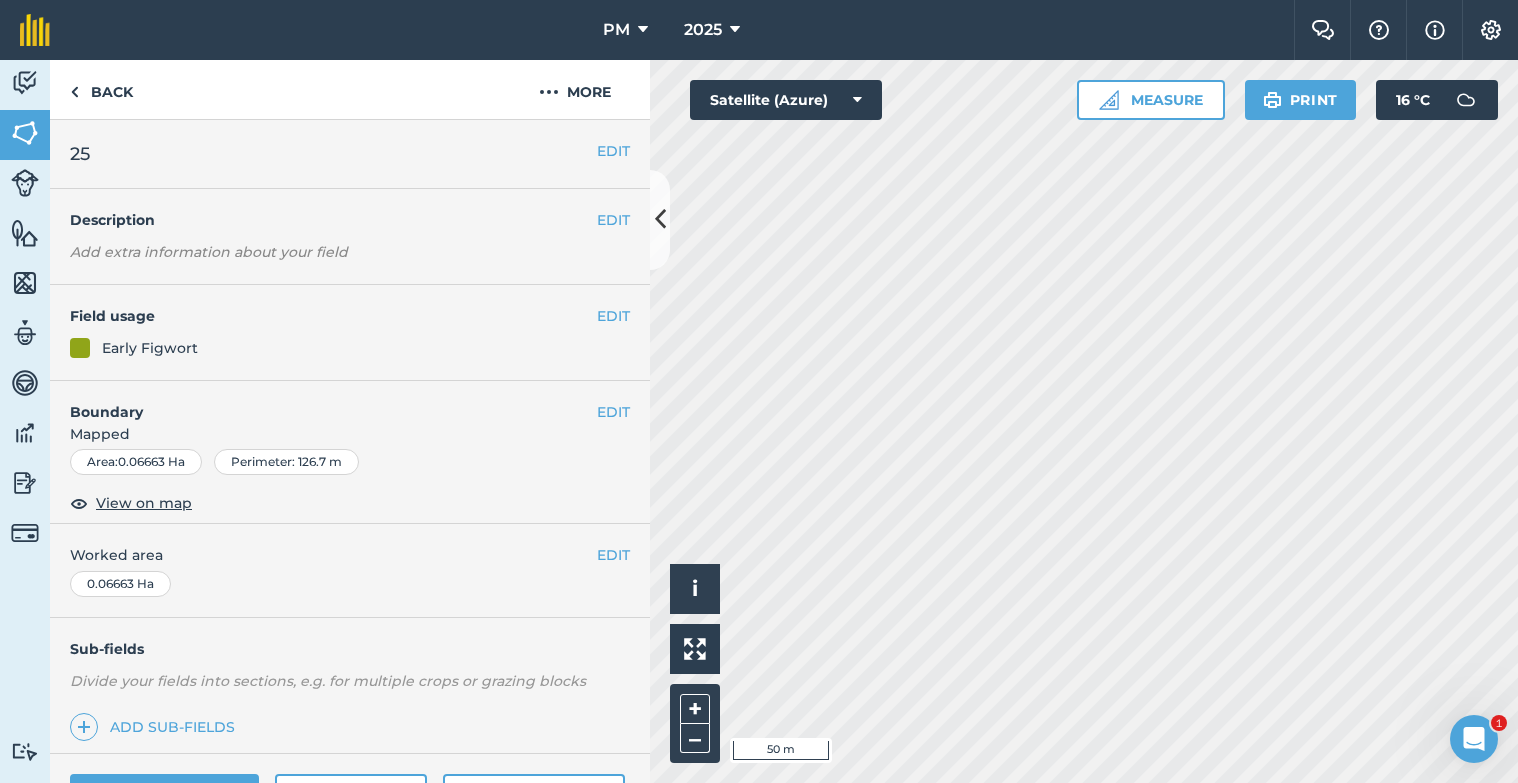 click on "Early Figwort" at bounding box center [150, 348] 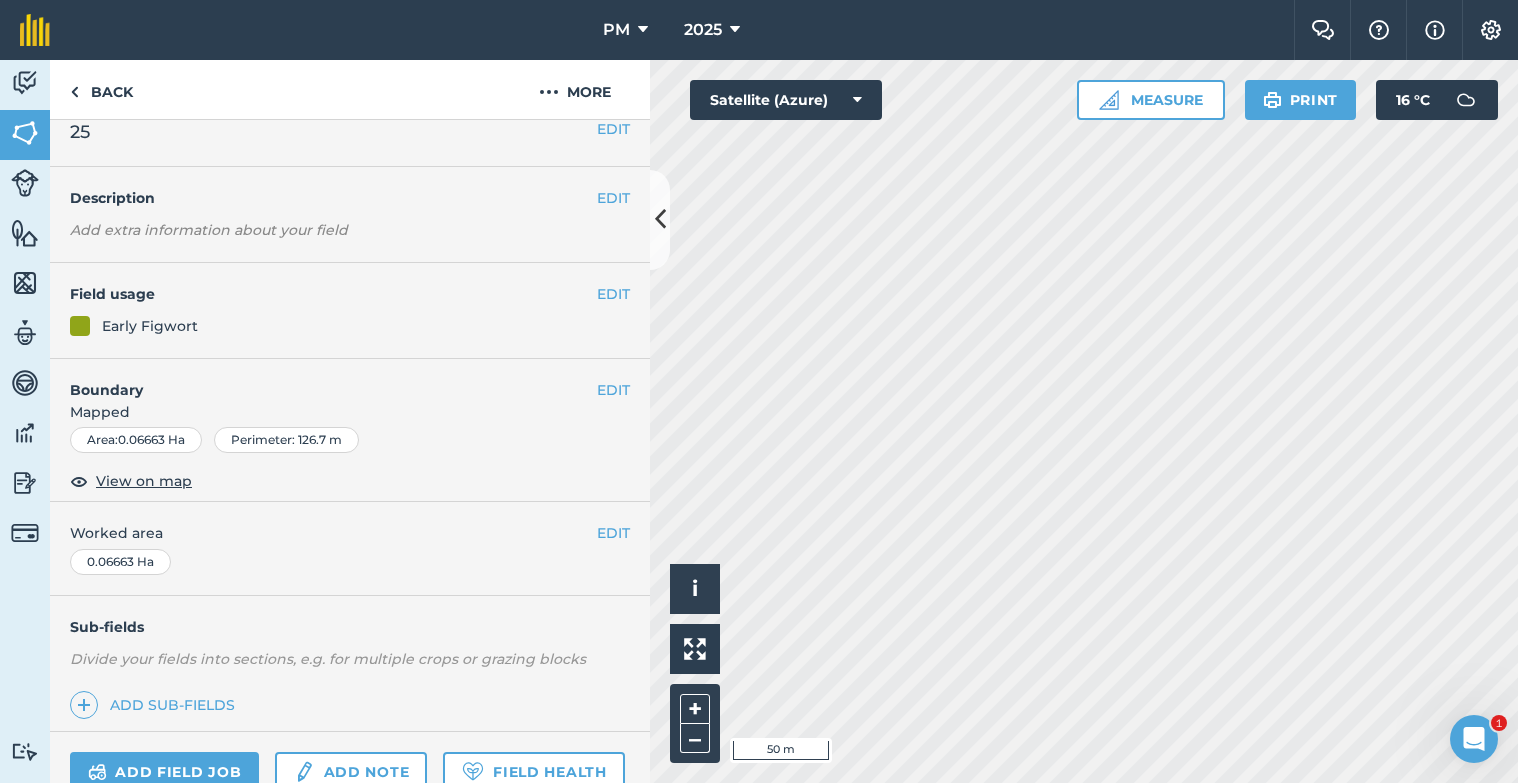 scroll, scrollTop: 0, scrollLeft: 0, axis: both 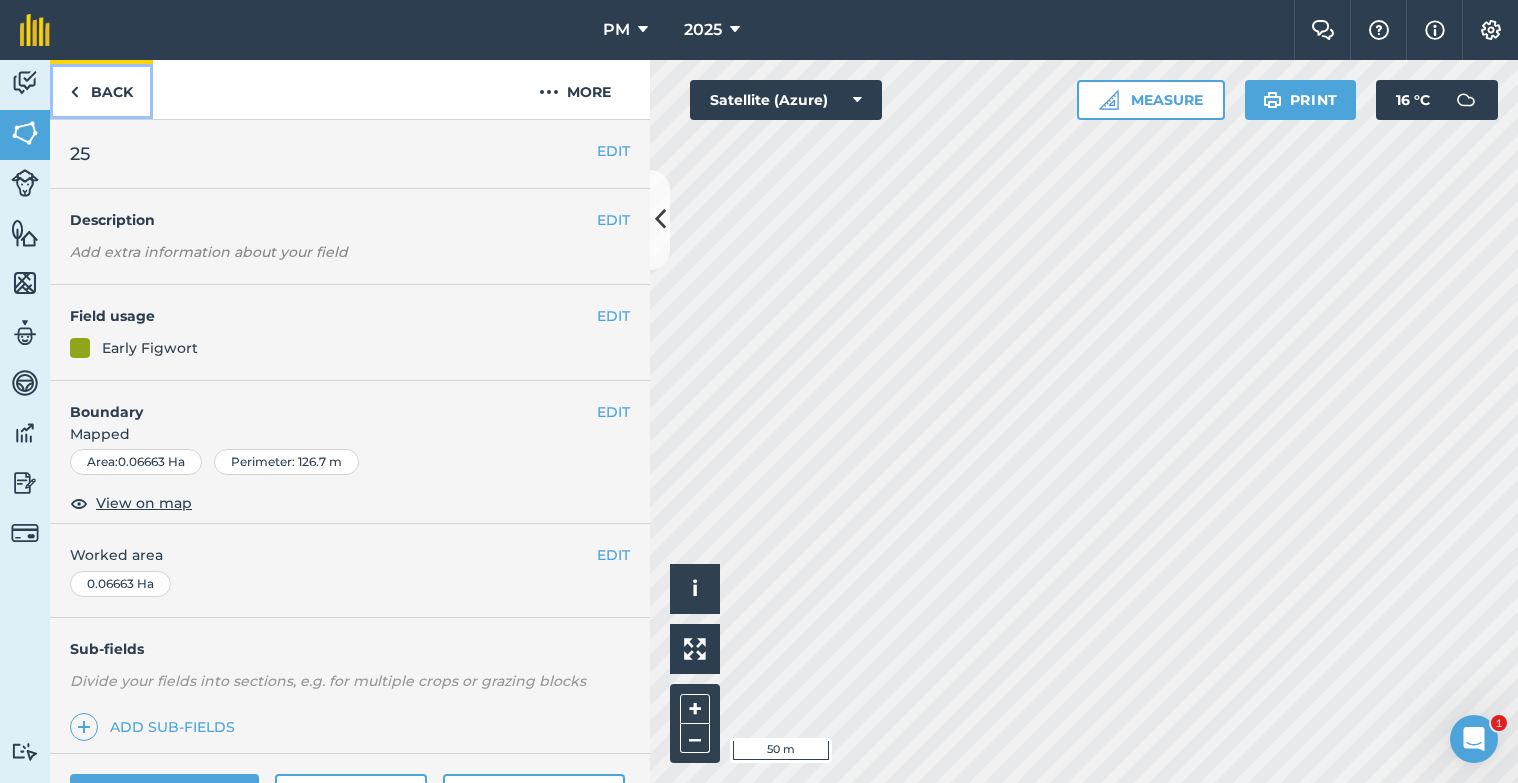 click on "Back" at bounding box center [101, 89] 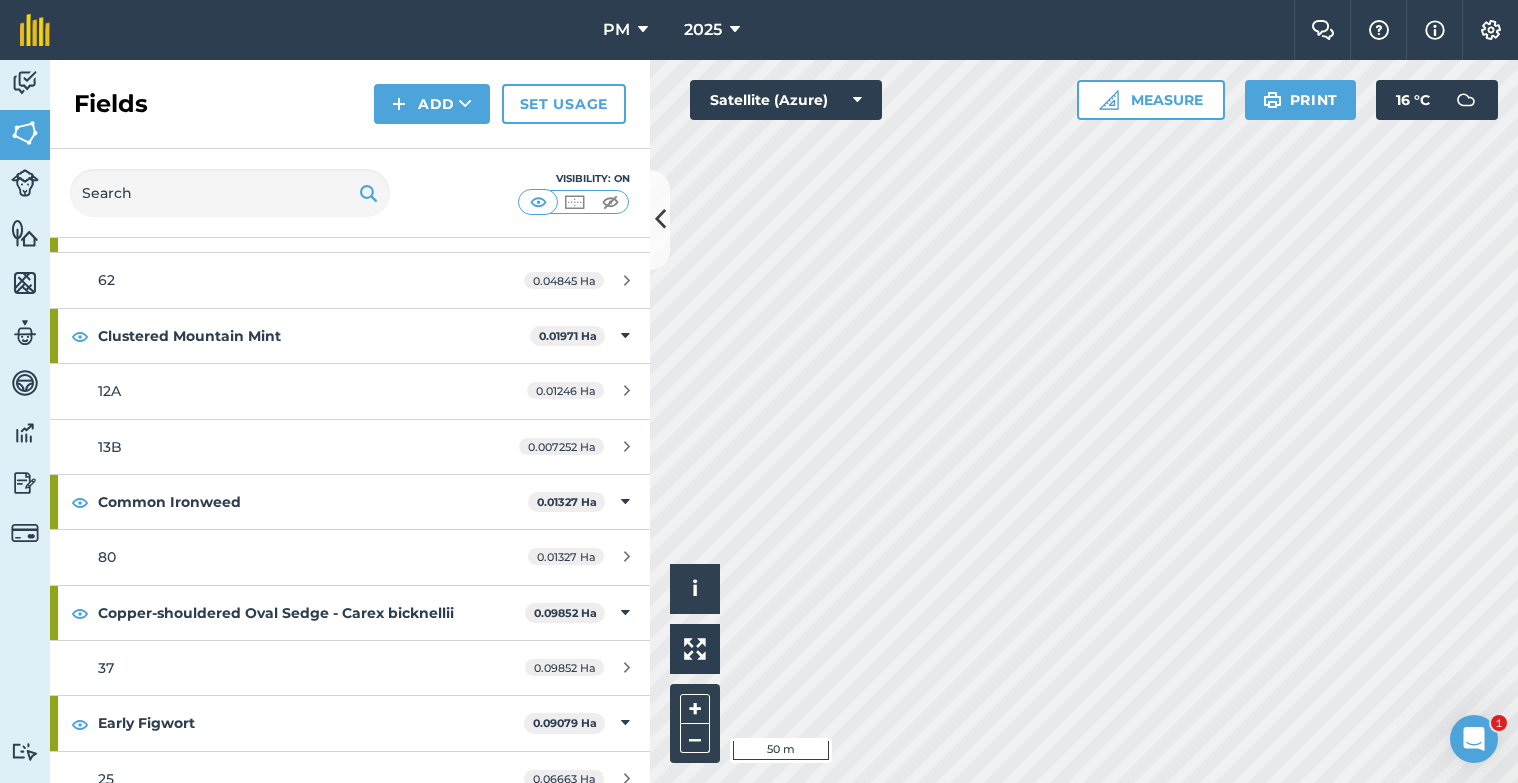 scroll, scrollTop: 400, scrollLeft: 0, axis: vertical 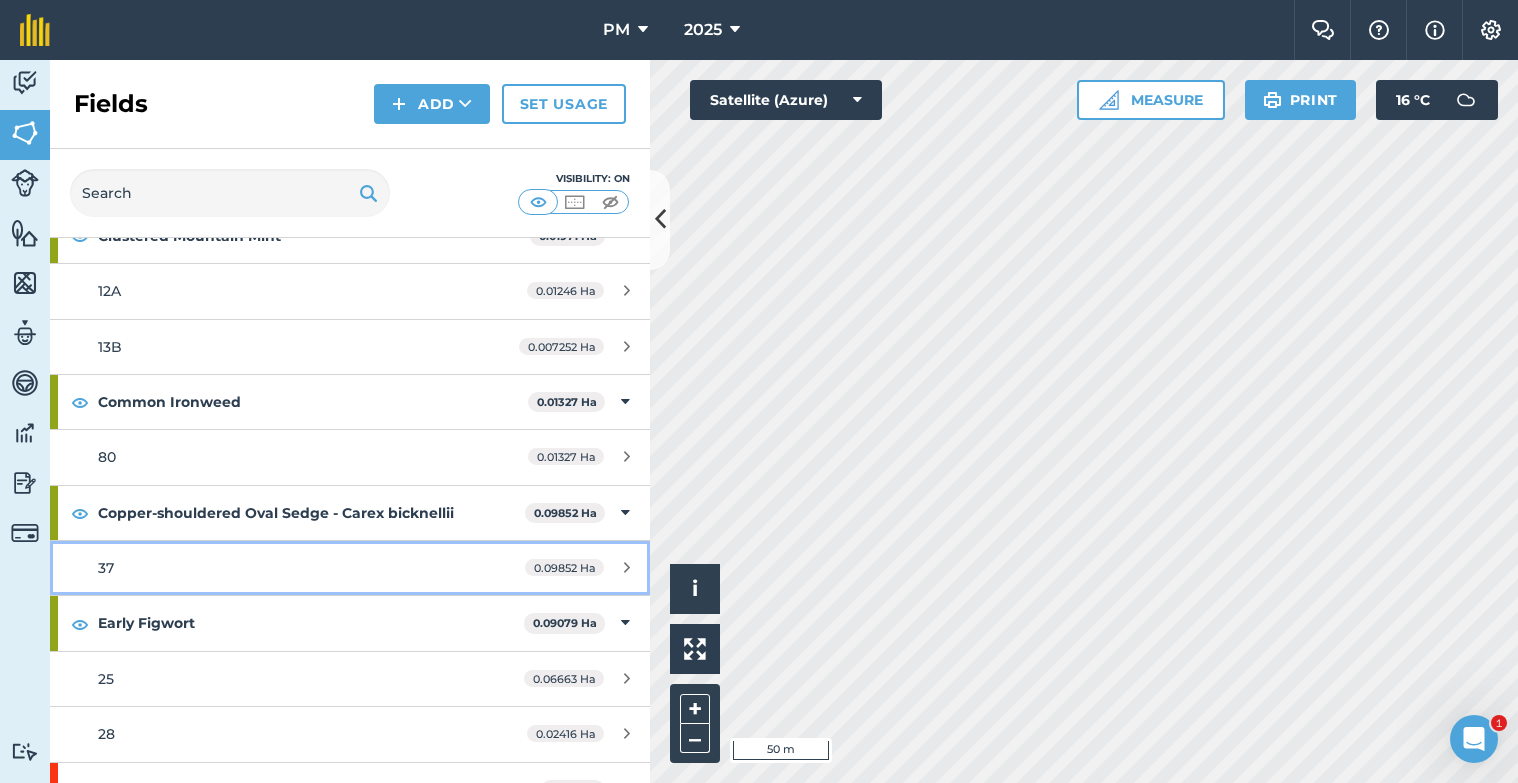 click on "37" at bounding box center (106, 568) 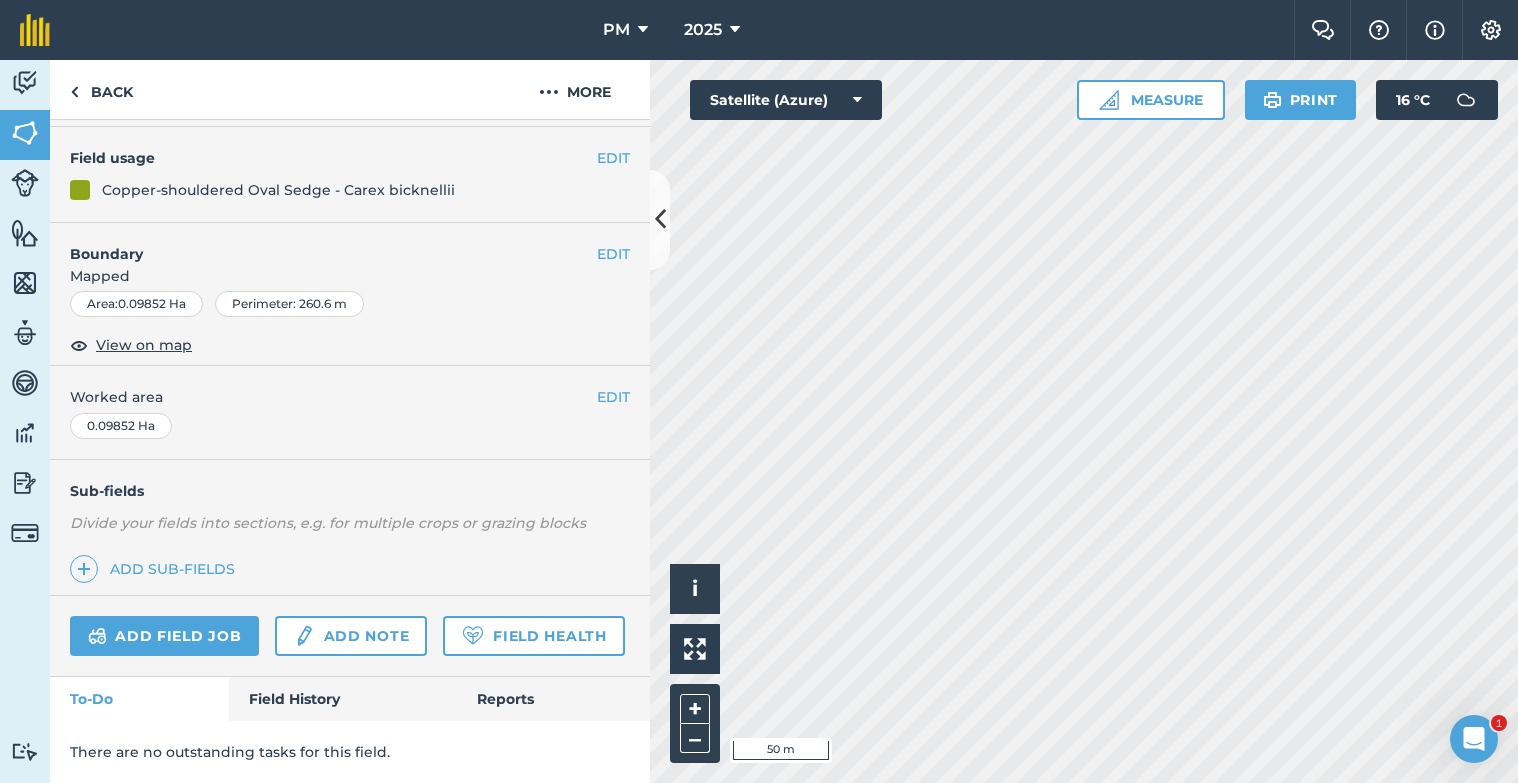 scroll, scrollTop: 214, scrollLeft: 0, axis: vertical 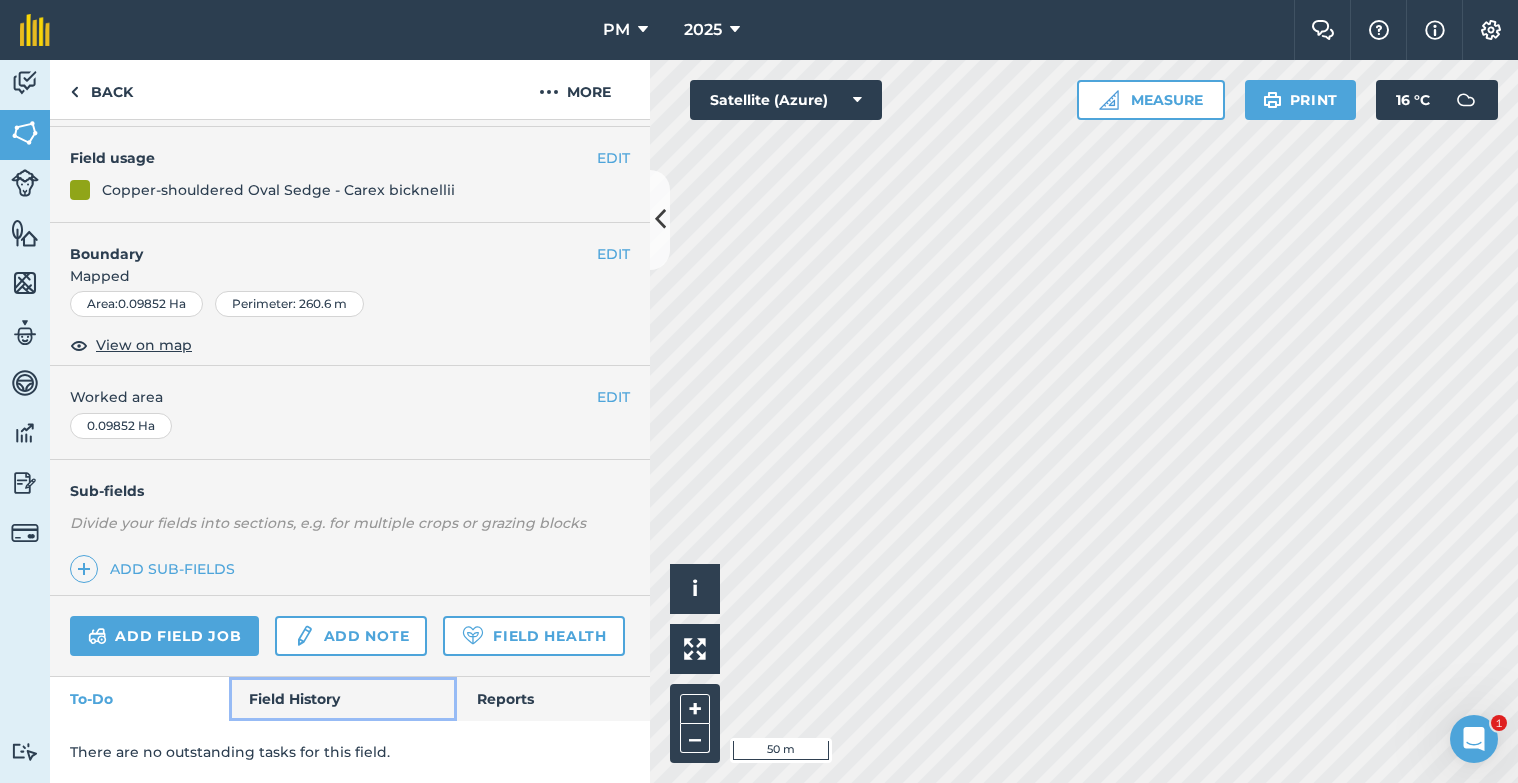 click on "Field History" at bounding box center [342, 699] 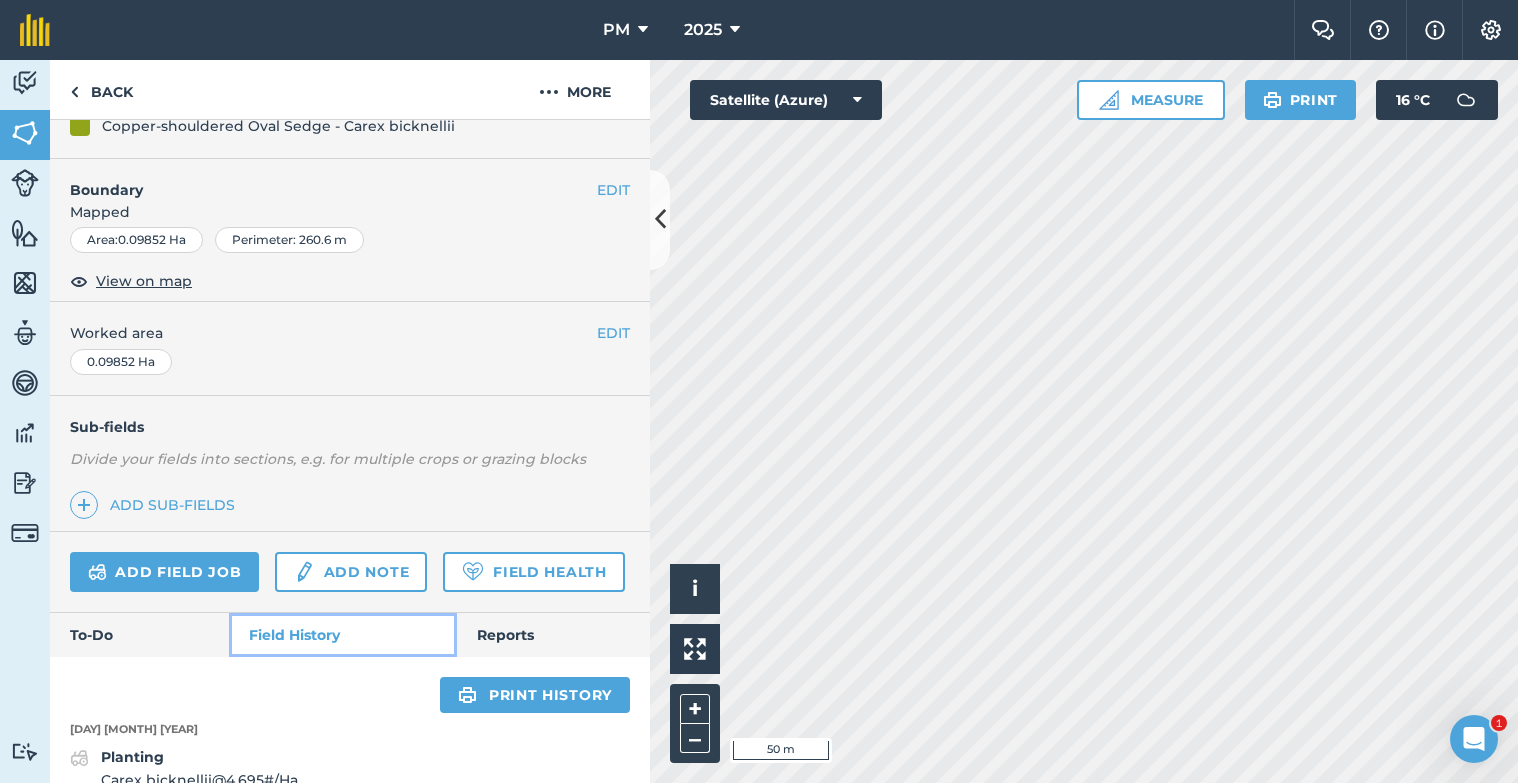 scroll, scrollTop: 97, scrollLeft: 0, axis: vertical 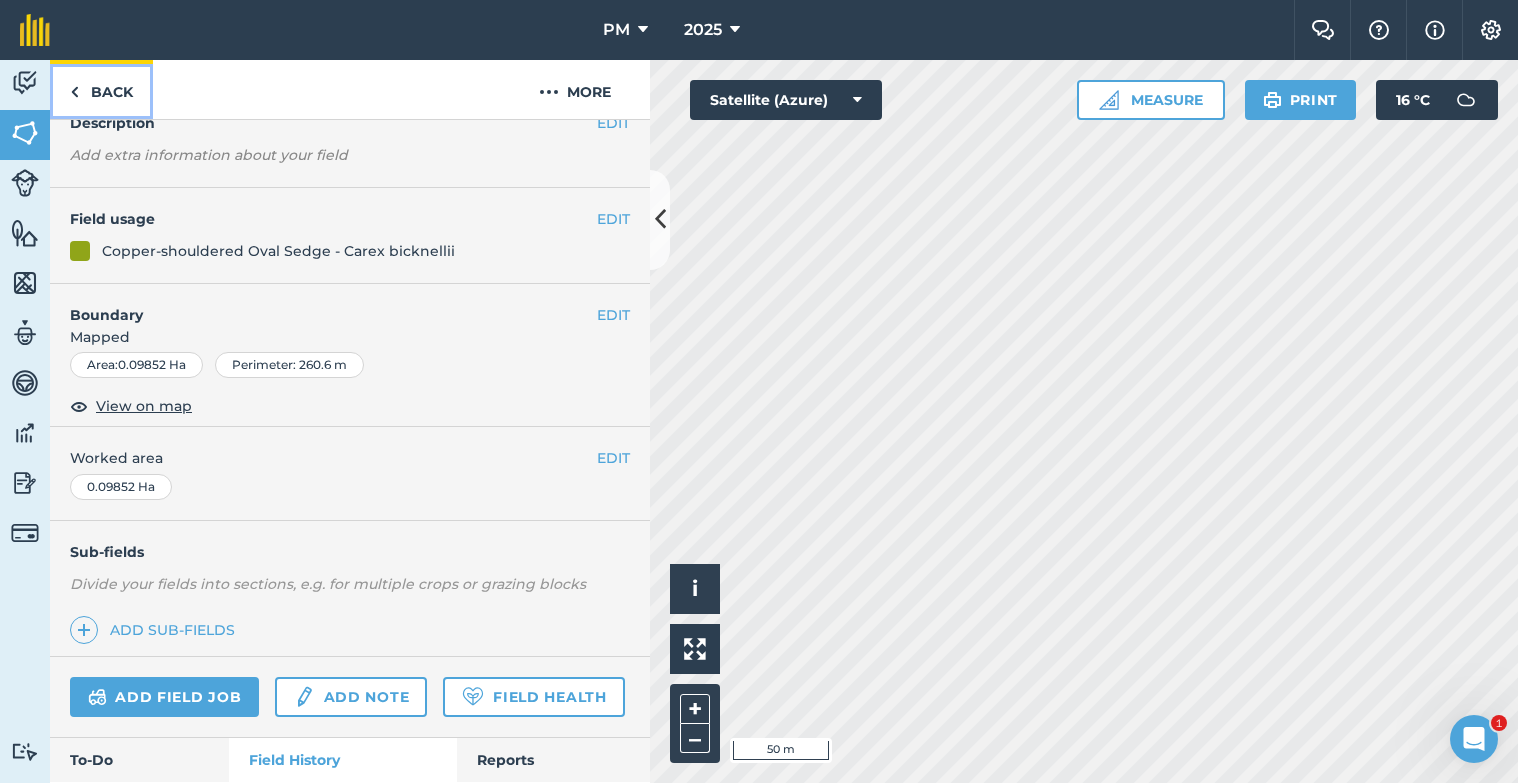 click on "Back" at bounding box center (101, 89) 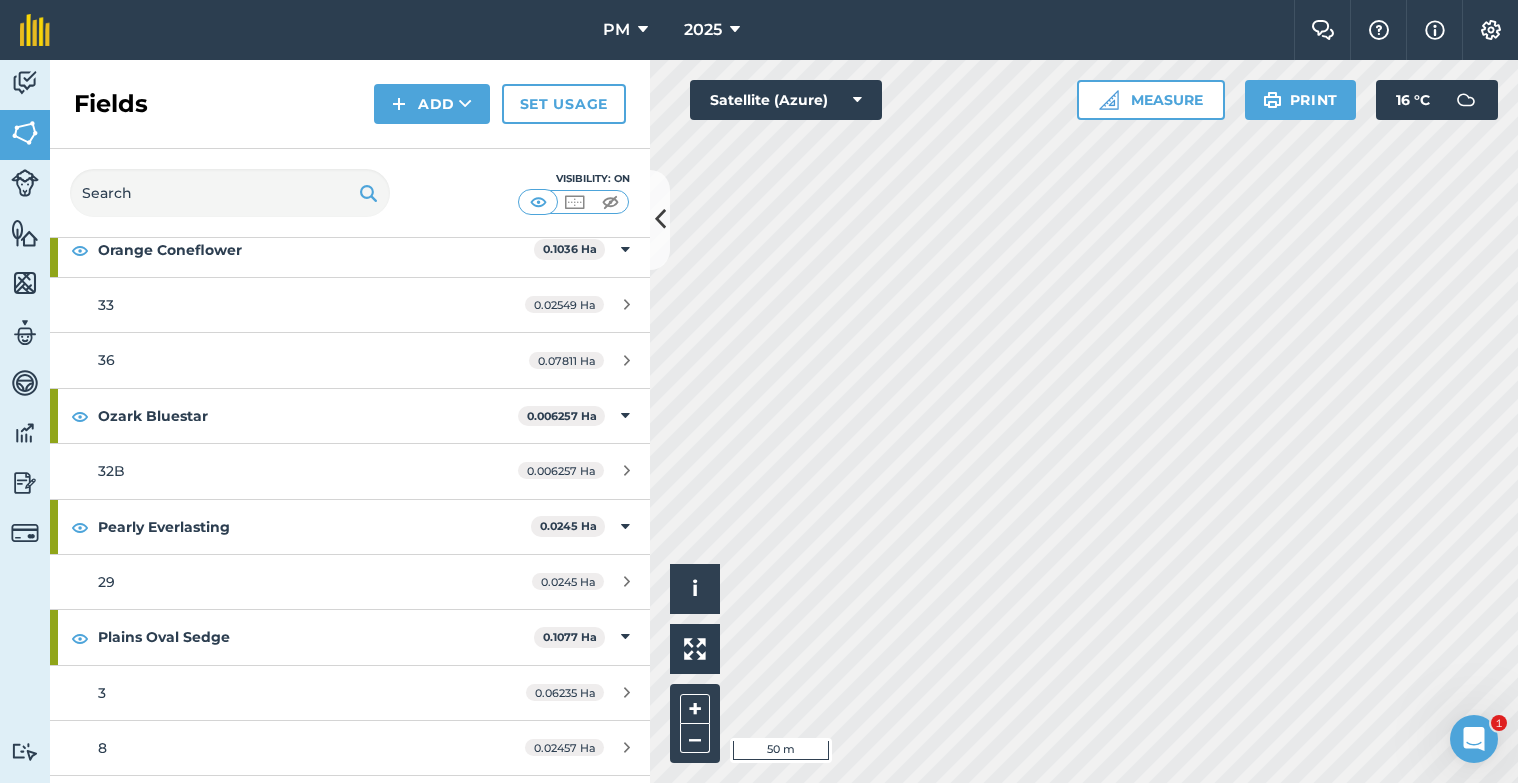 scroll, scrollTop: 3800, scrollLeft: 0, axis: vertical 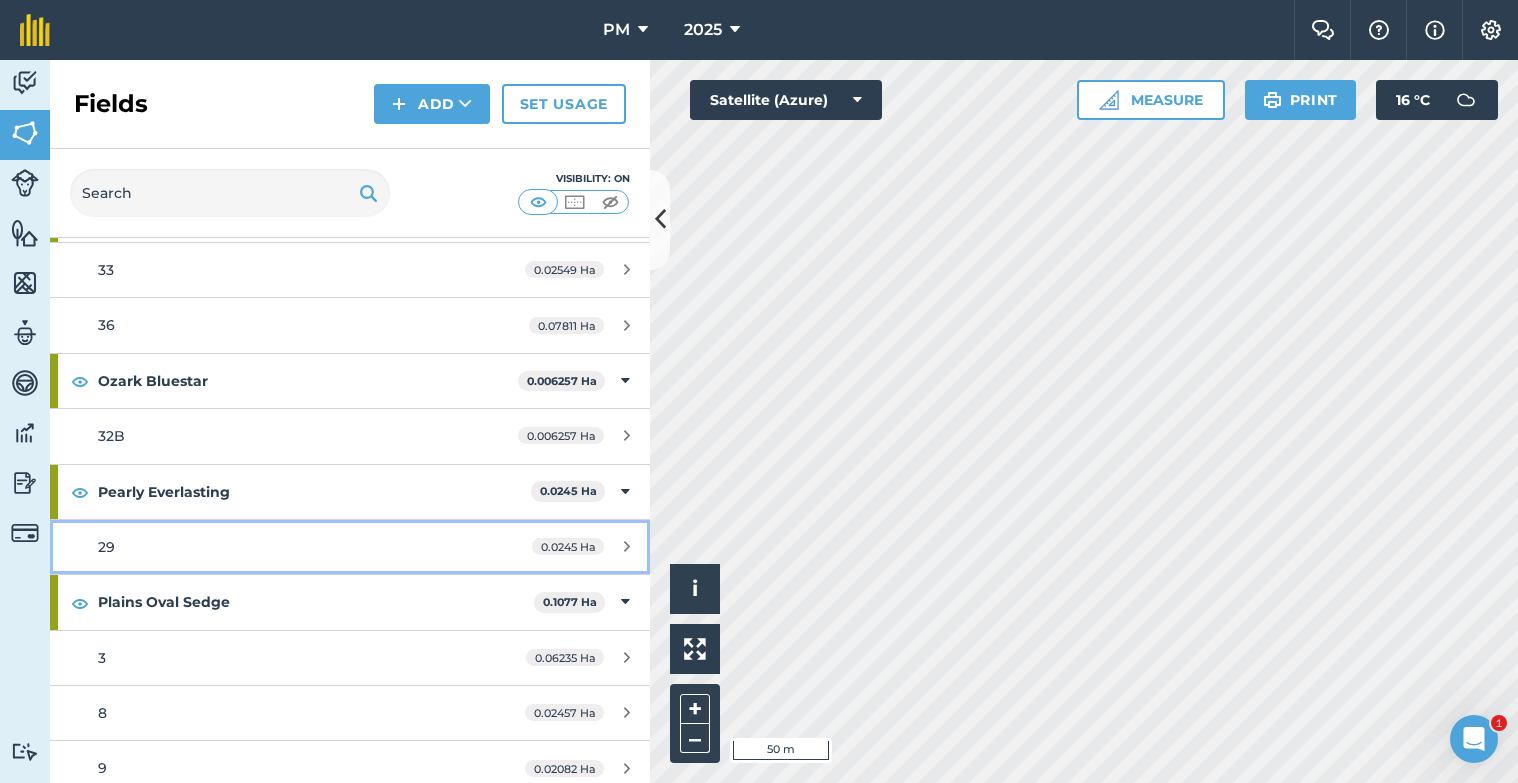 click on "29" at bounding box center [106, 547] 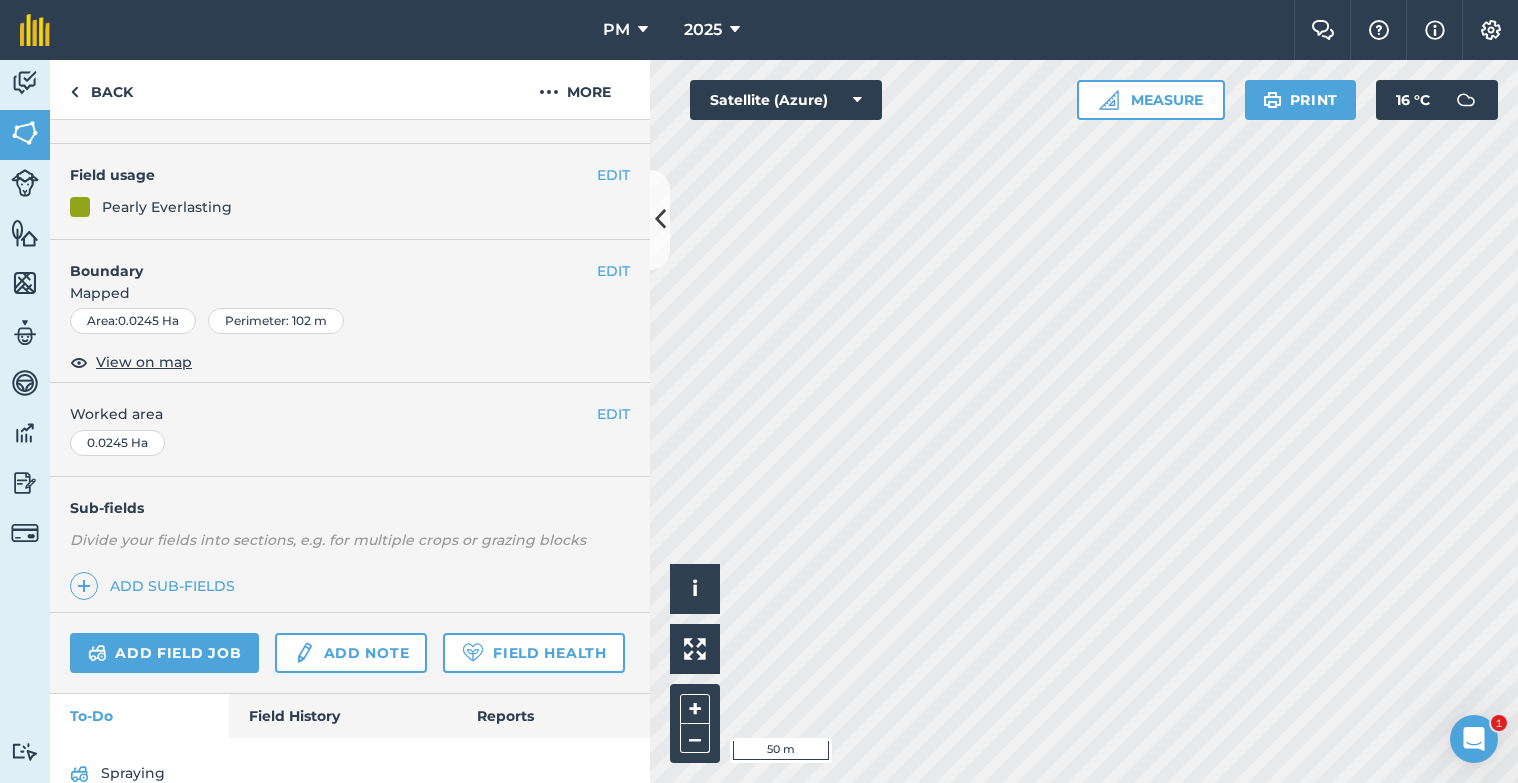 scroll, scrollTop: 232, scrollLeft: 0, axis: vertical 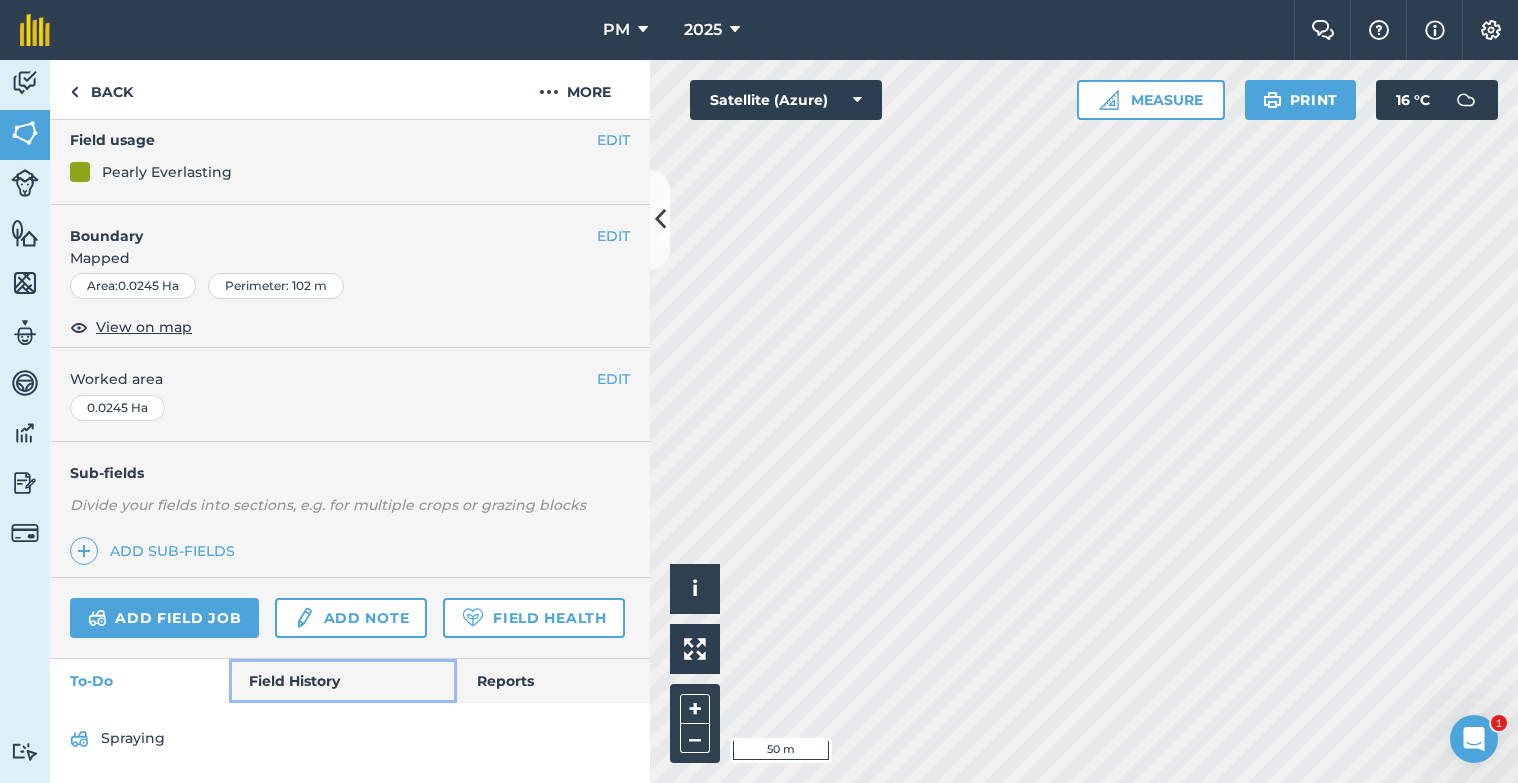 click on "Field History" at bounding box center [342, 681] 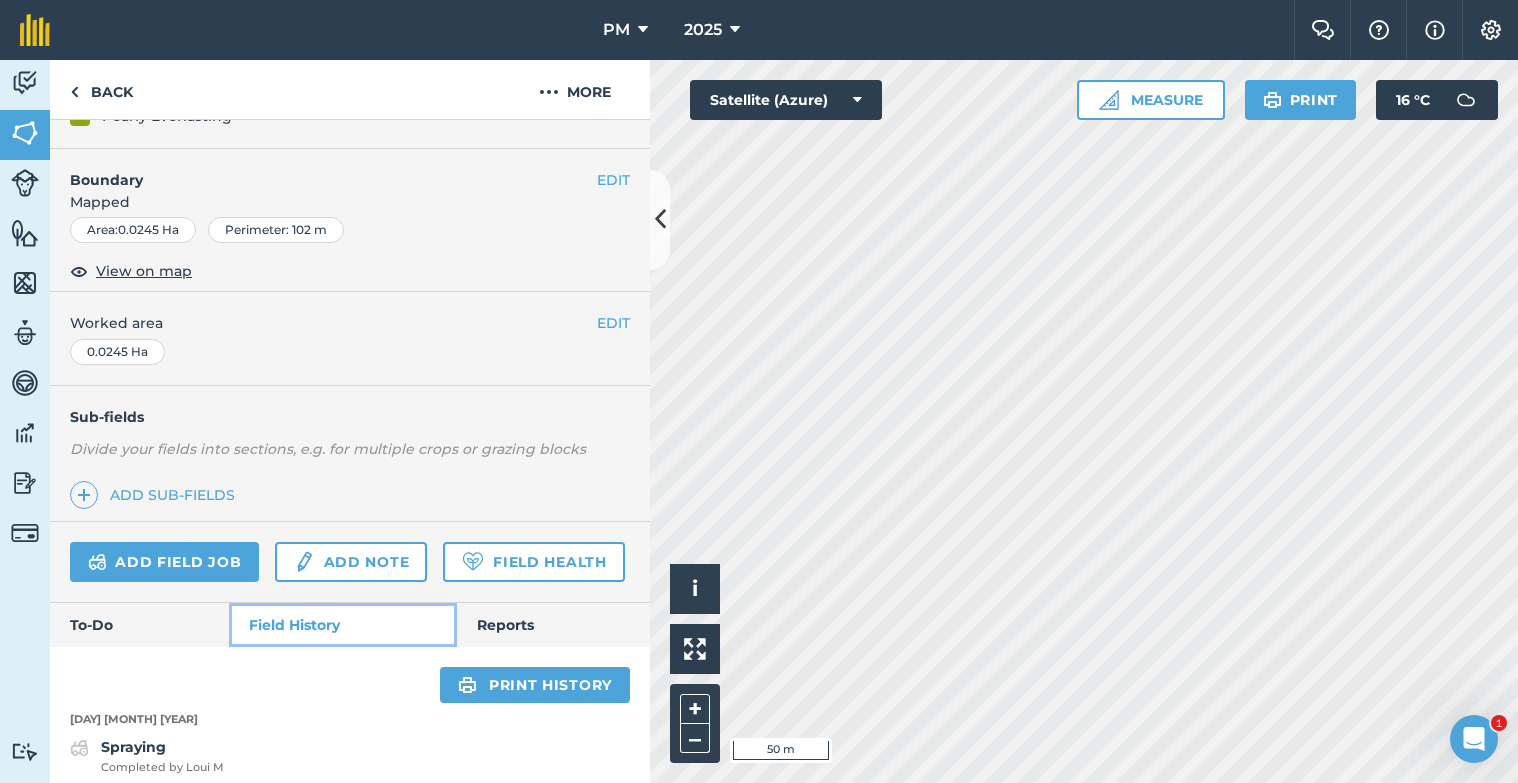 scroll, scrollTop: 301, scrollLeft: 0, axis: vertical 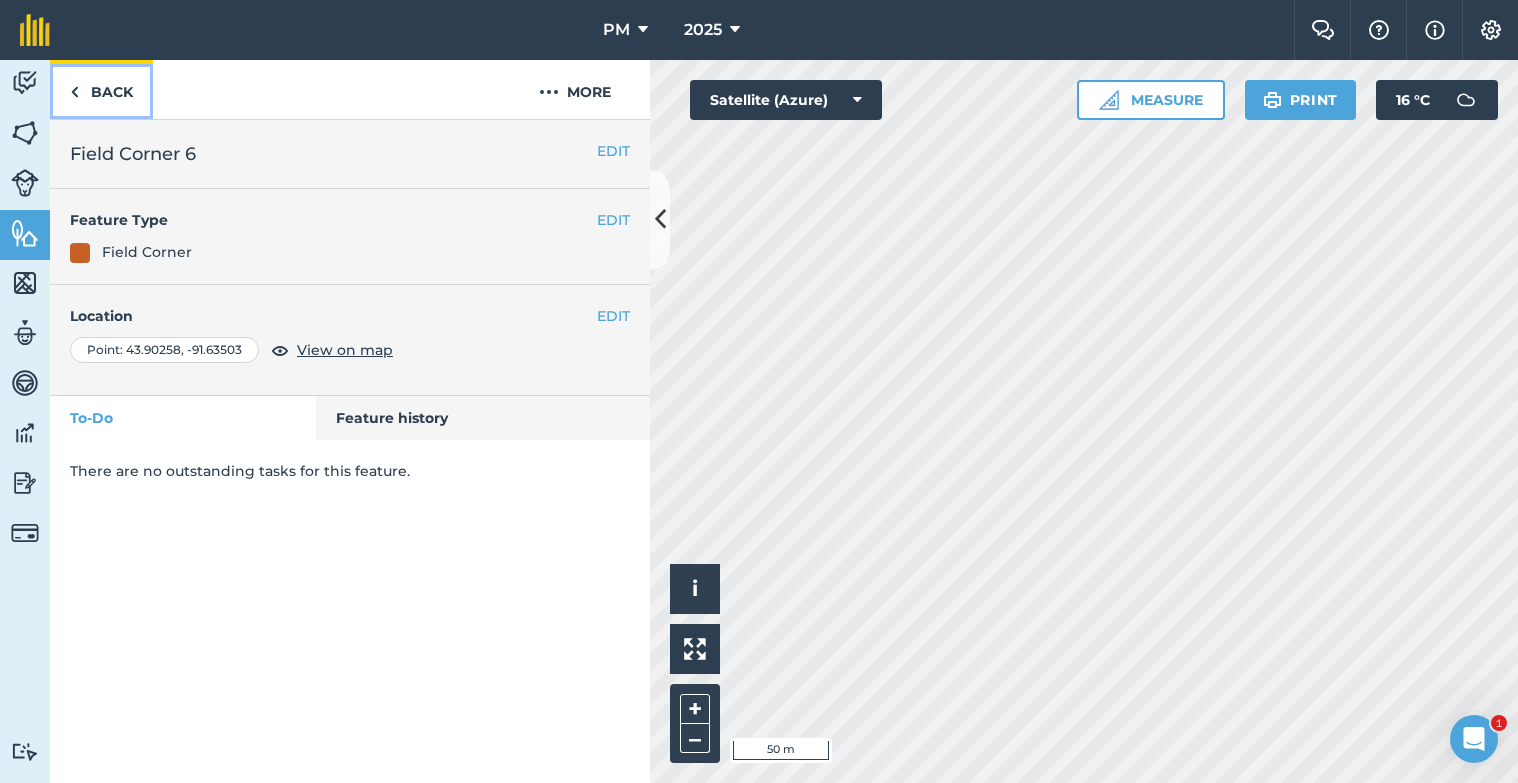 click on "Back" at bounding box center [101, 89] 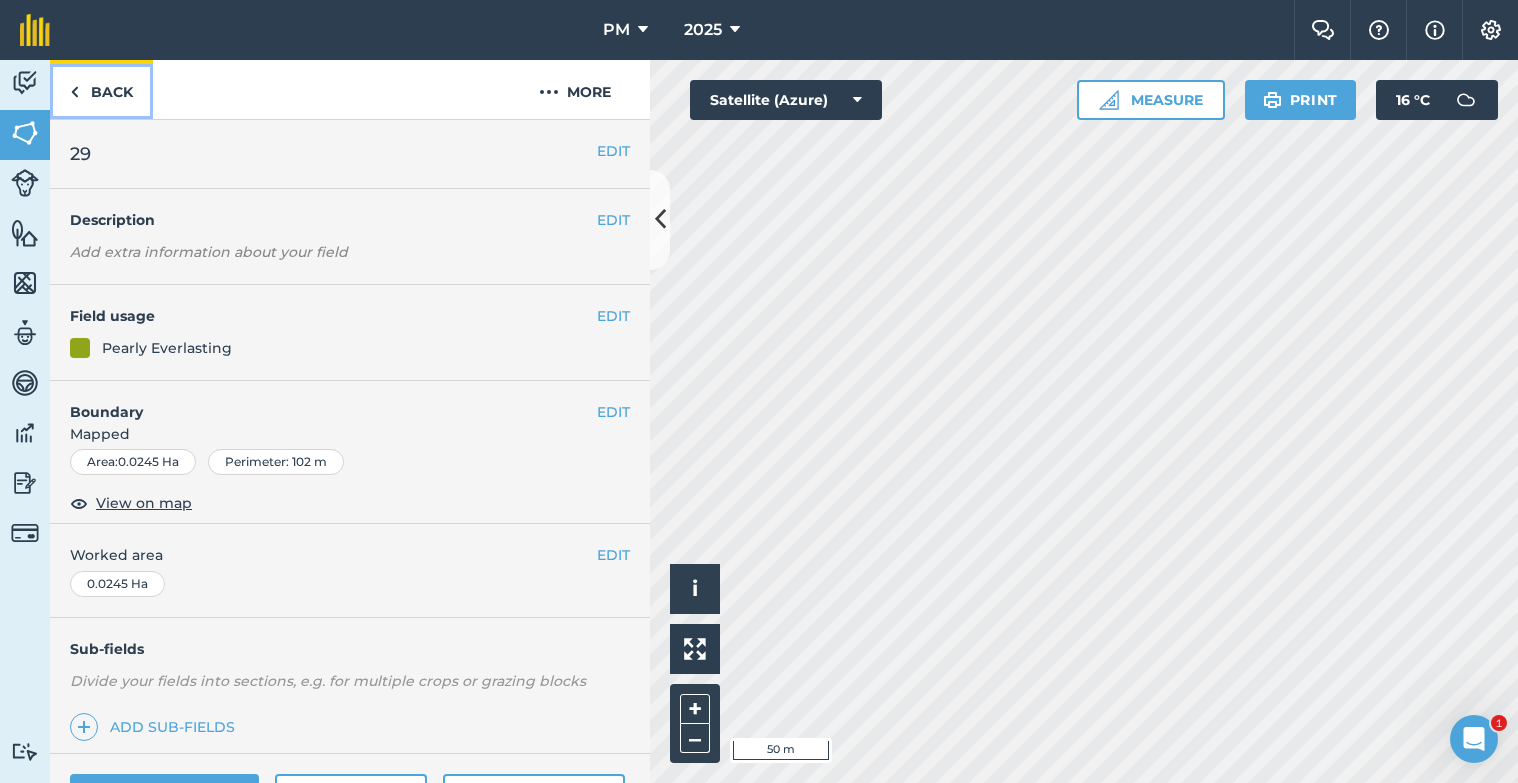 click on "Back" at bounding box center (101, 89) 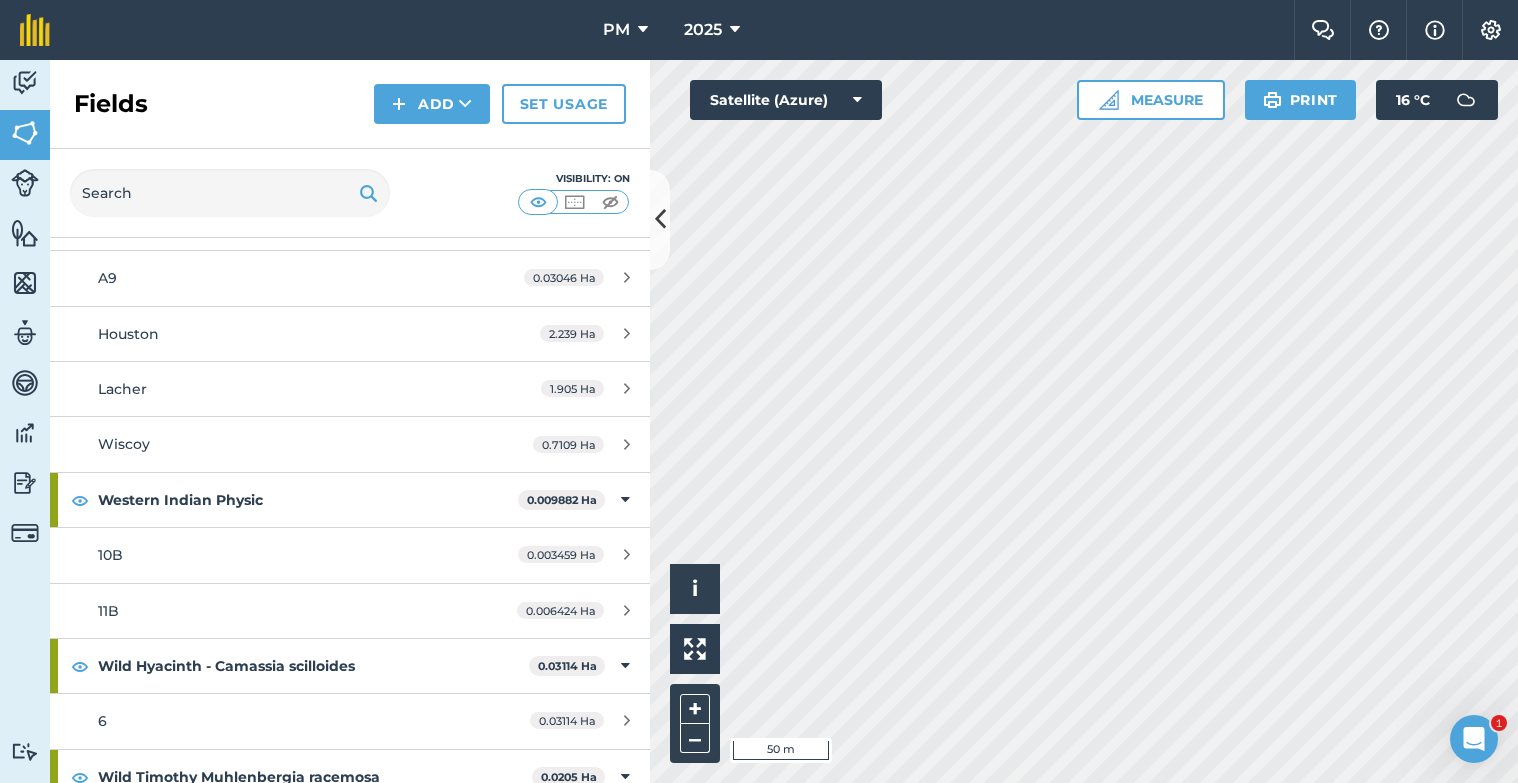 scroll, scrollTop: 8576, scrollLeft: 0, axis: vertical 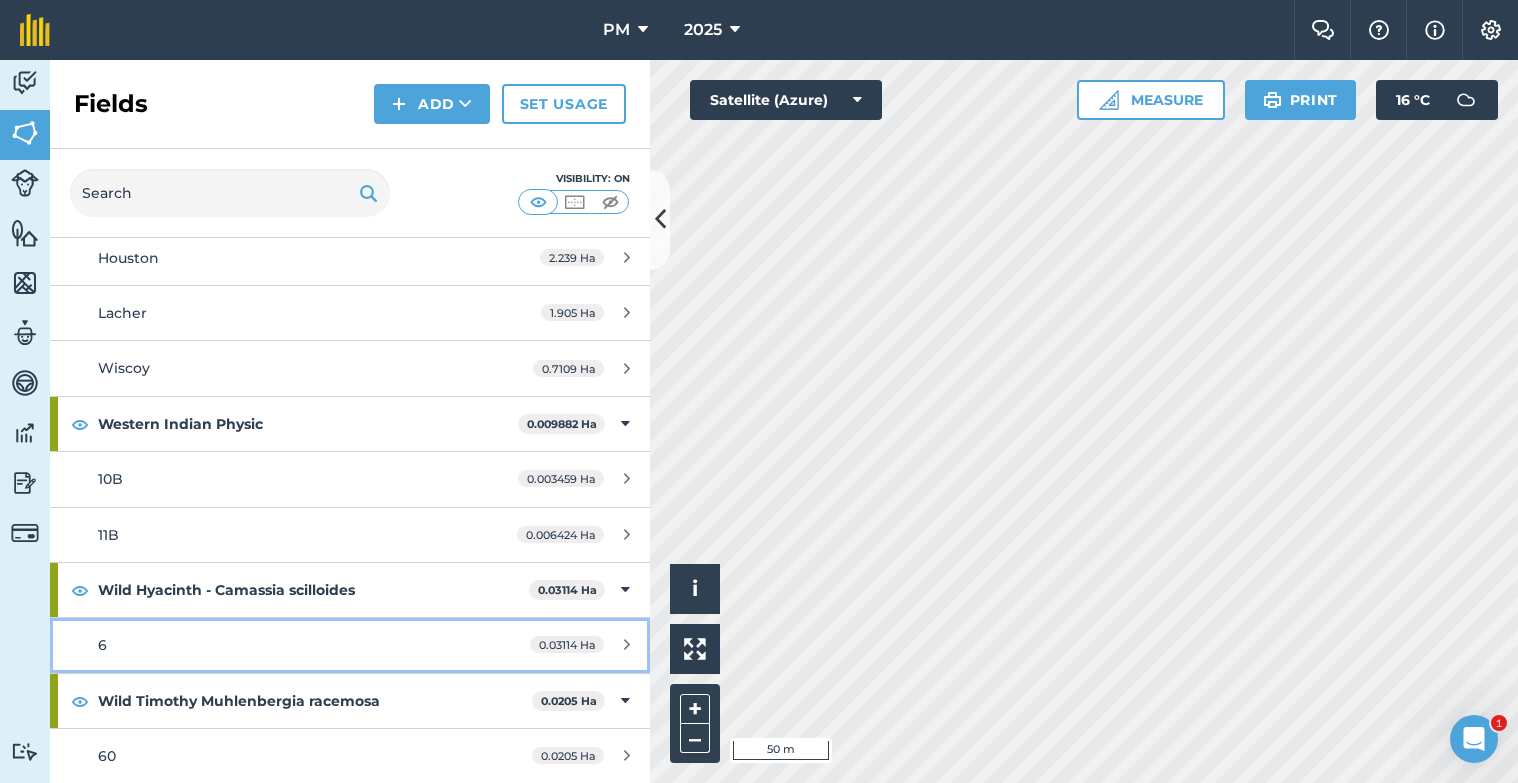 click on "6" at bounding box center (102, 645) 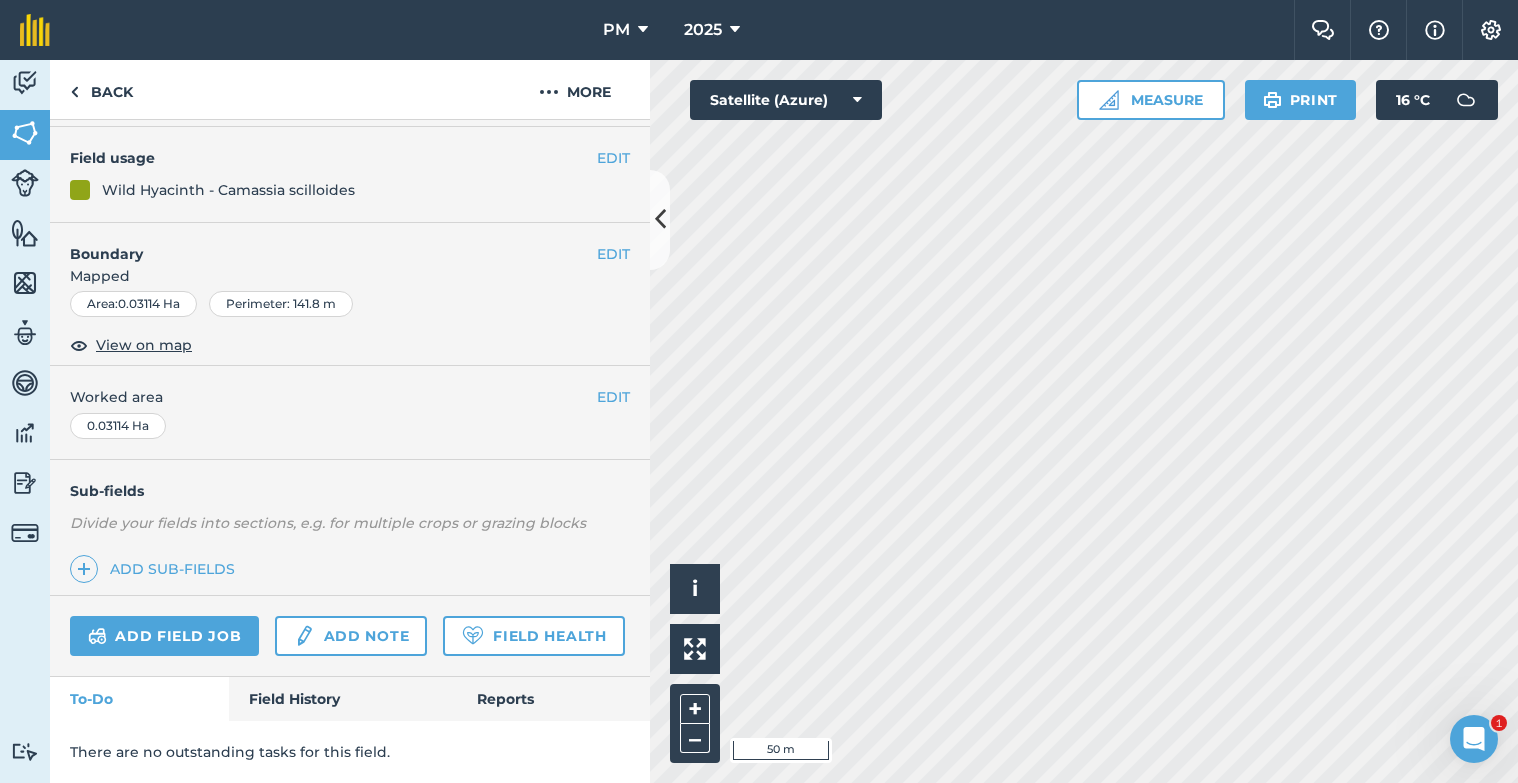 scroll, scrollTop: 214, scrollLeft: 0, axis: vertical 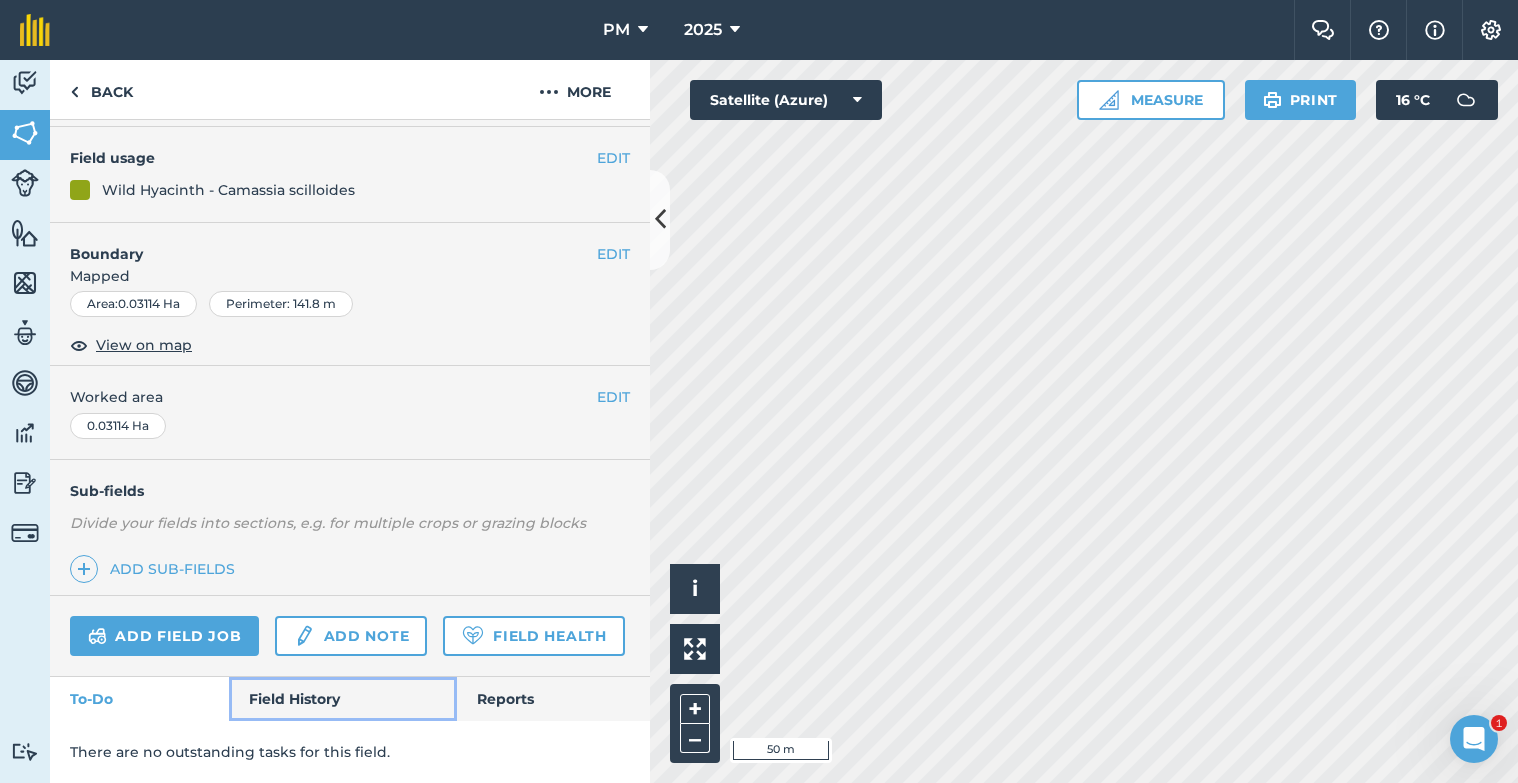 click on "Field History" at bounding box center [342, 699] 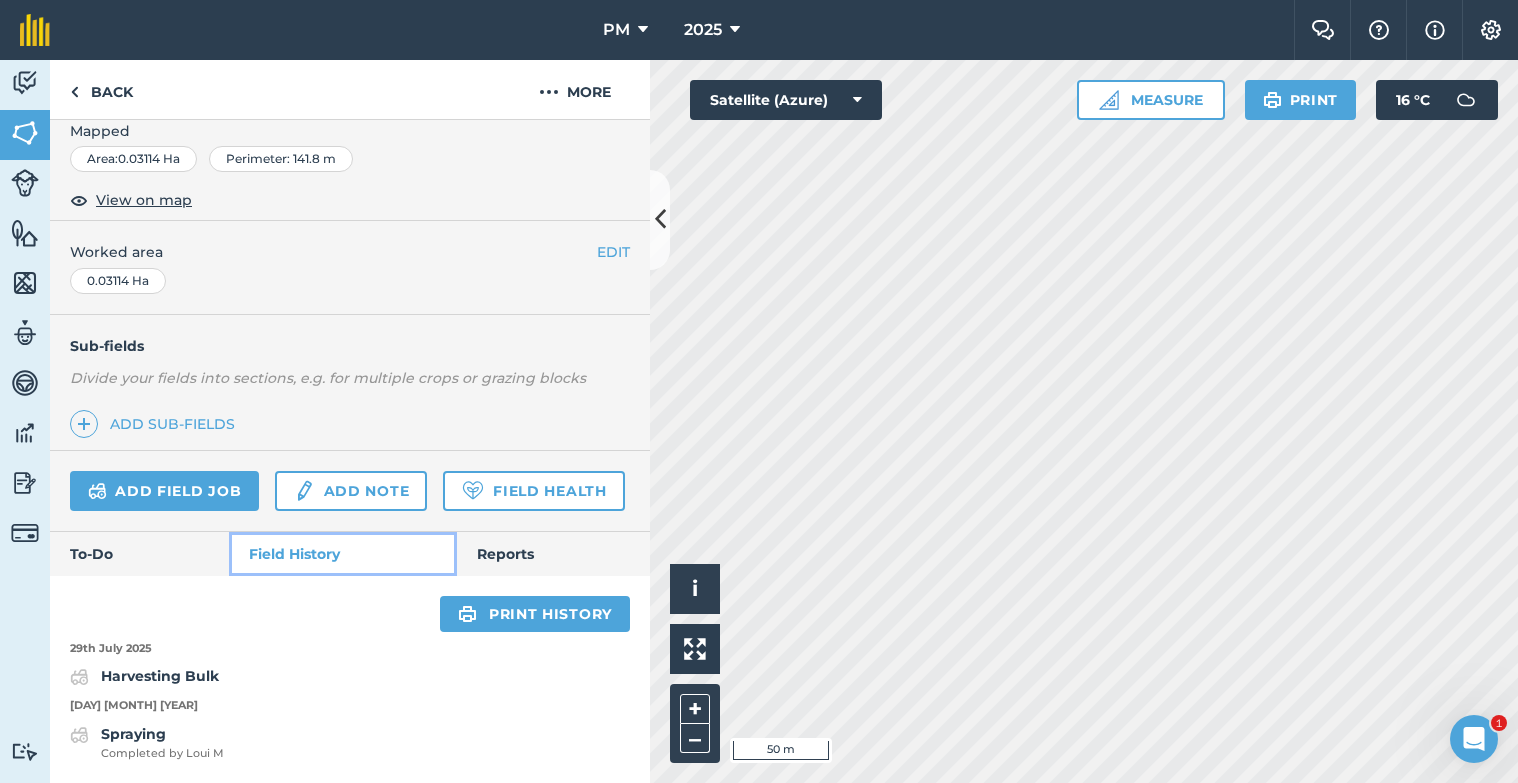 scroll, scrollTop: 359, scrollLeft: 0, axis: vertical 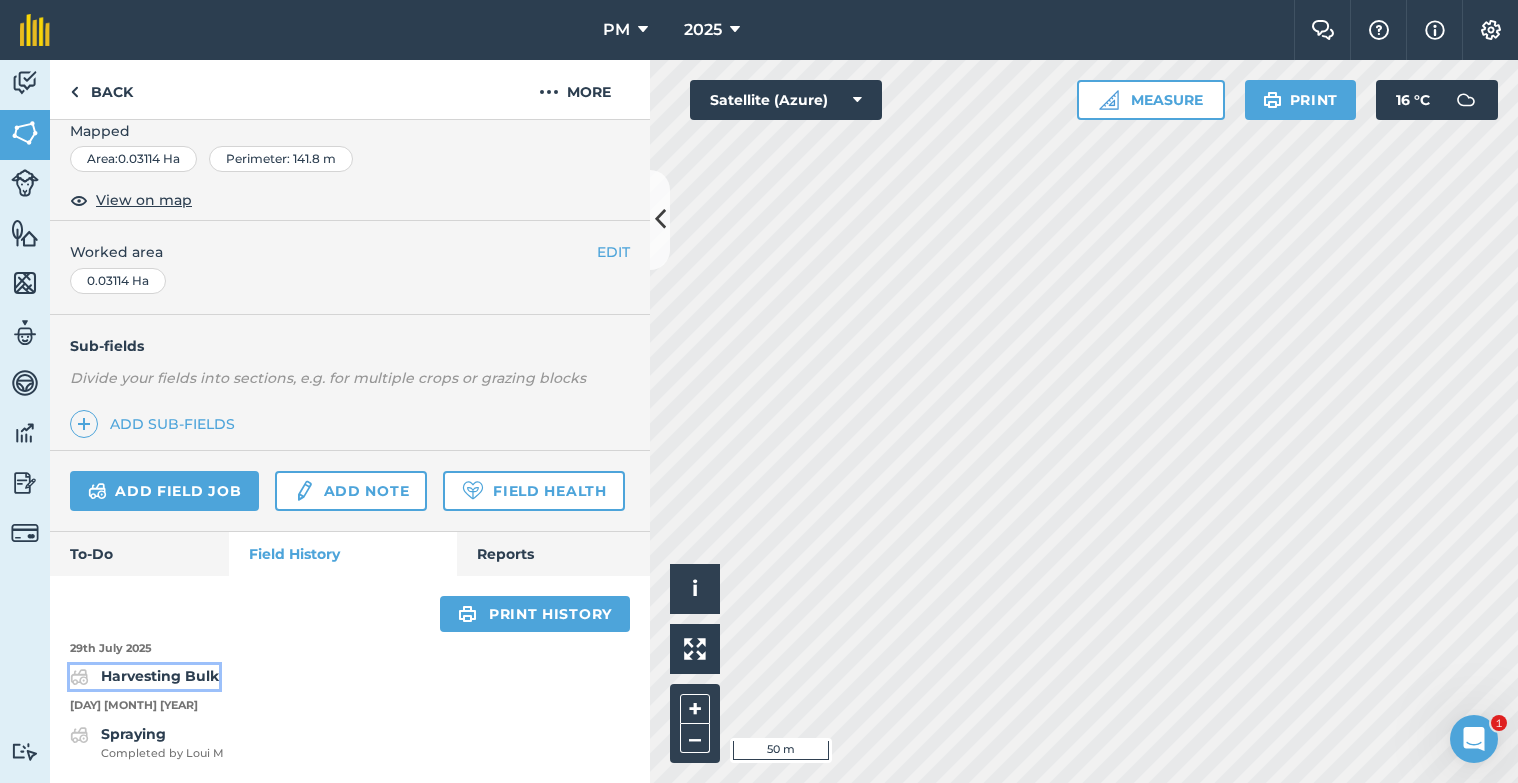 click on "Harvesting Bulk" at bounding box center (160, 676) 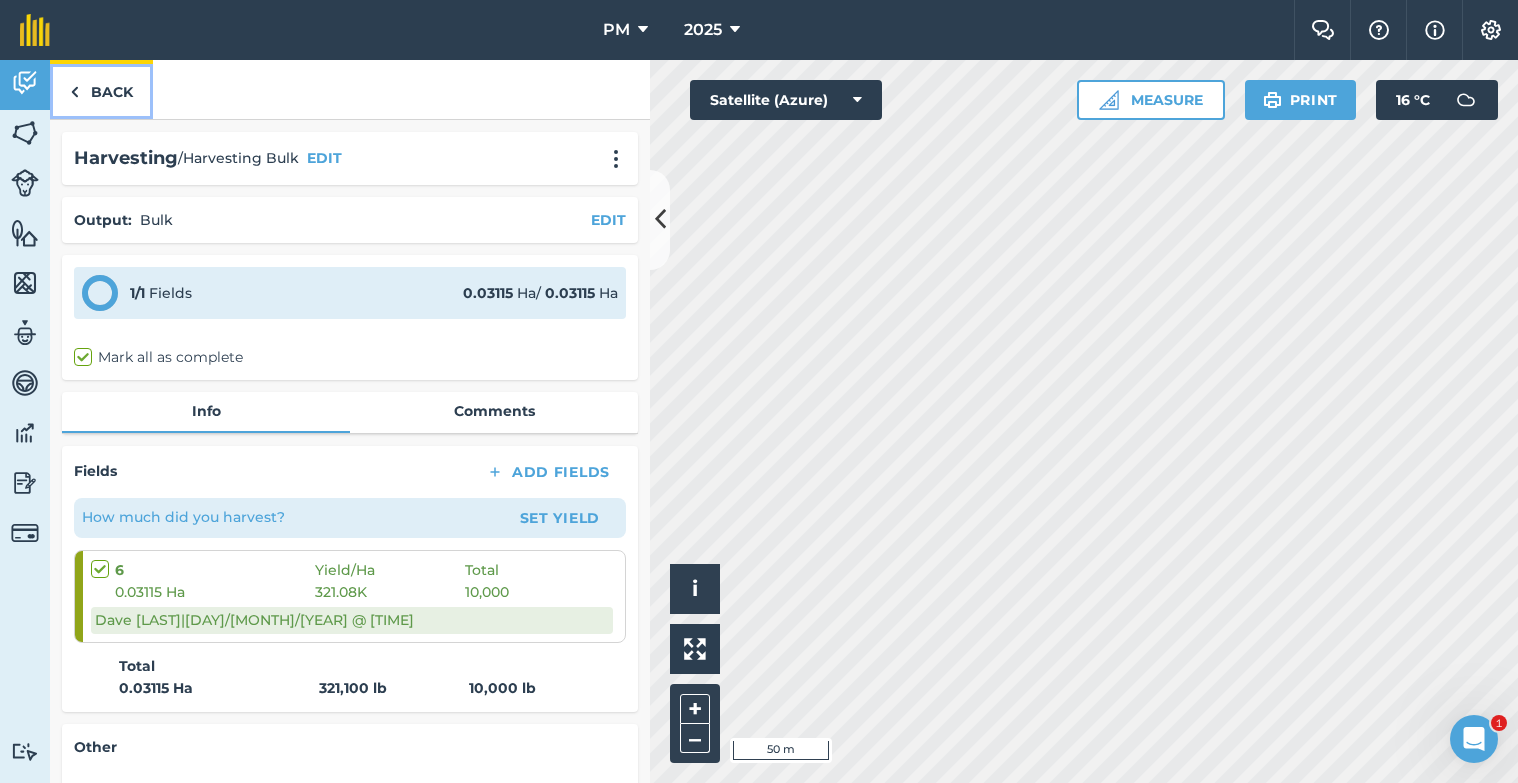 click on "Back" at bounding box center [101, 89] 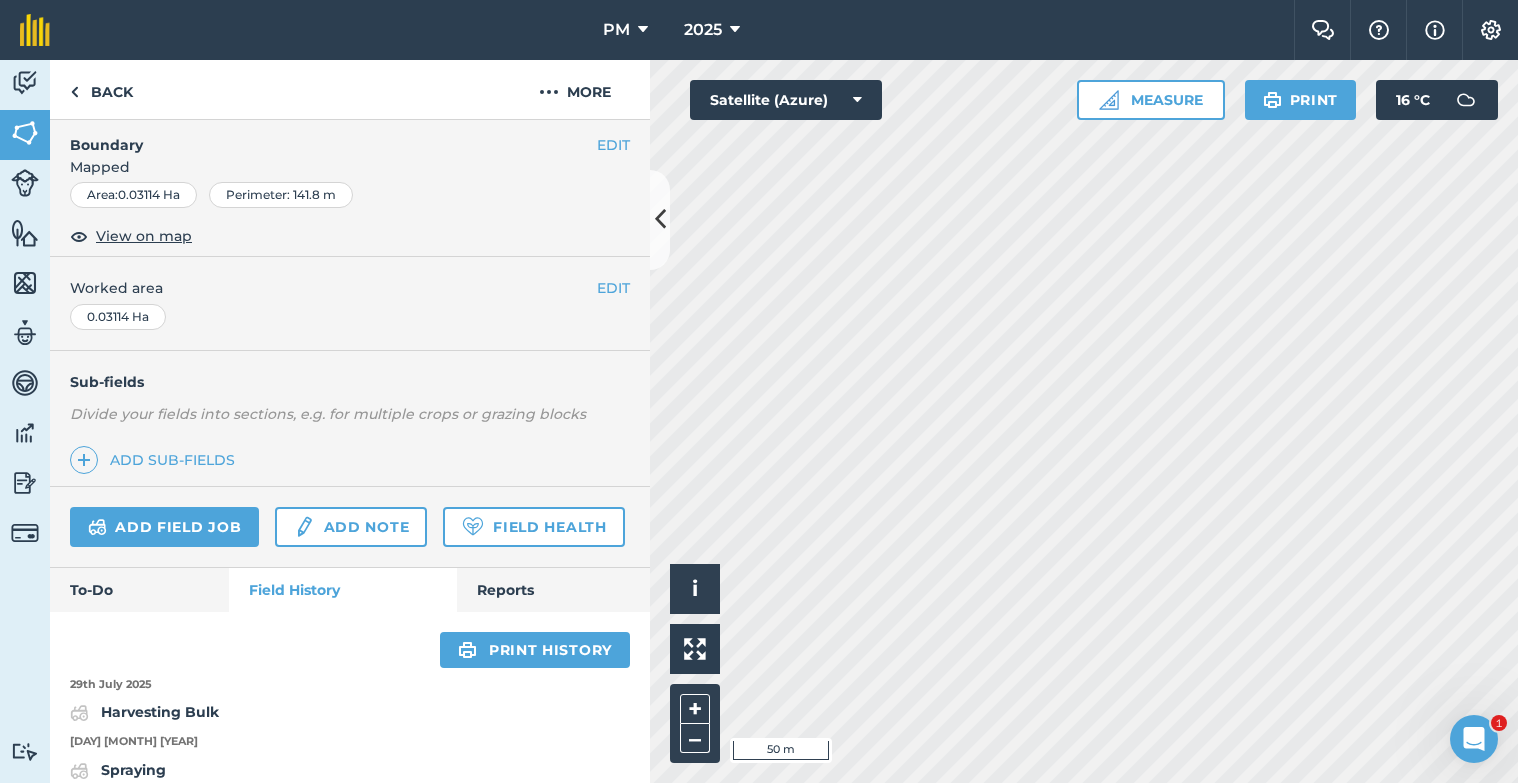 scroll, scrollTop: 359, scrollLeft: 0, axis: vertical 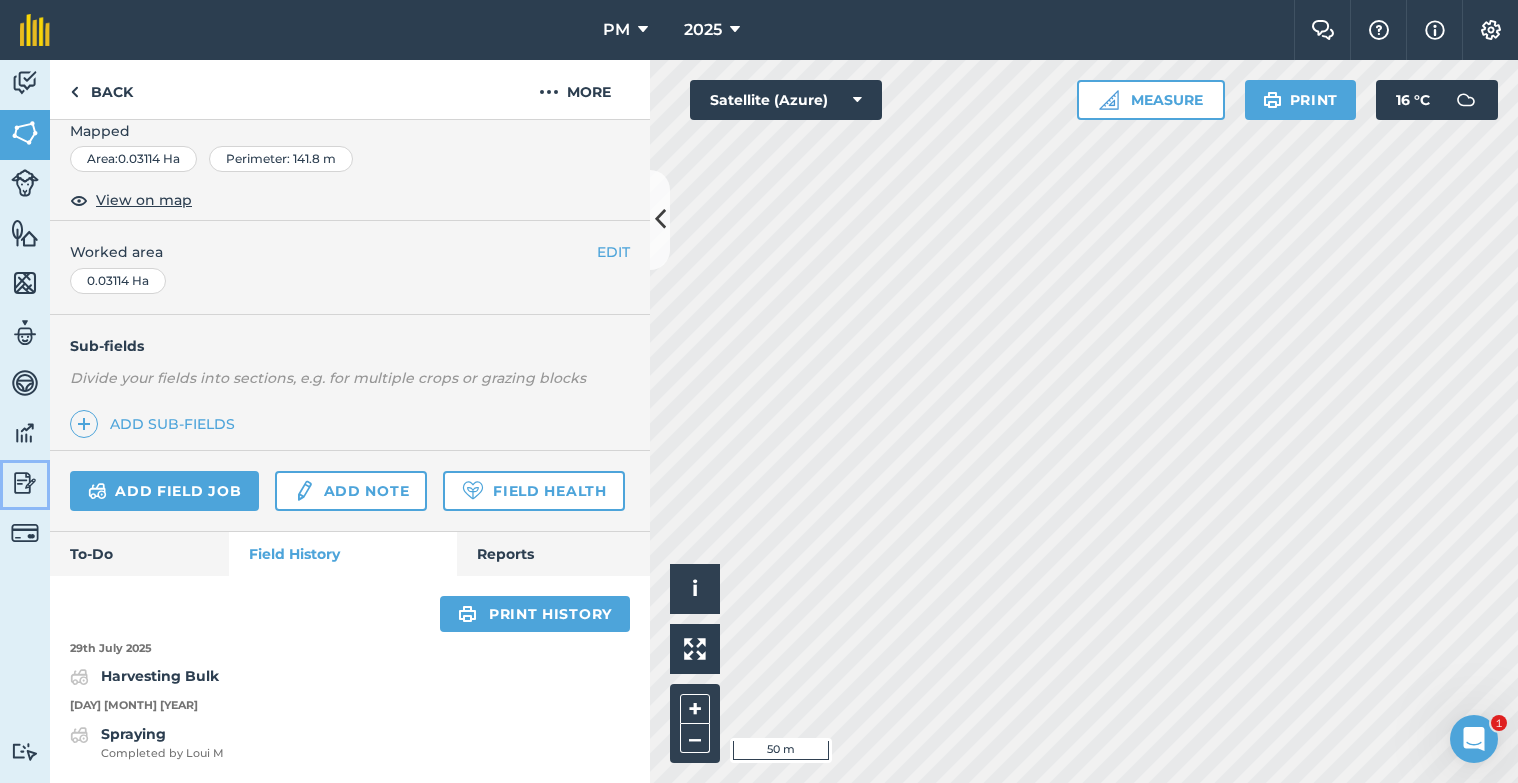 click at bounding box center (25, 483) 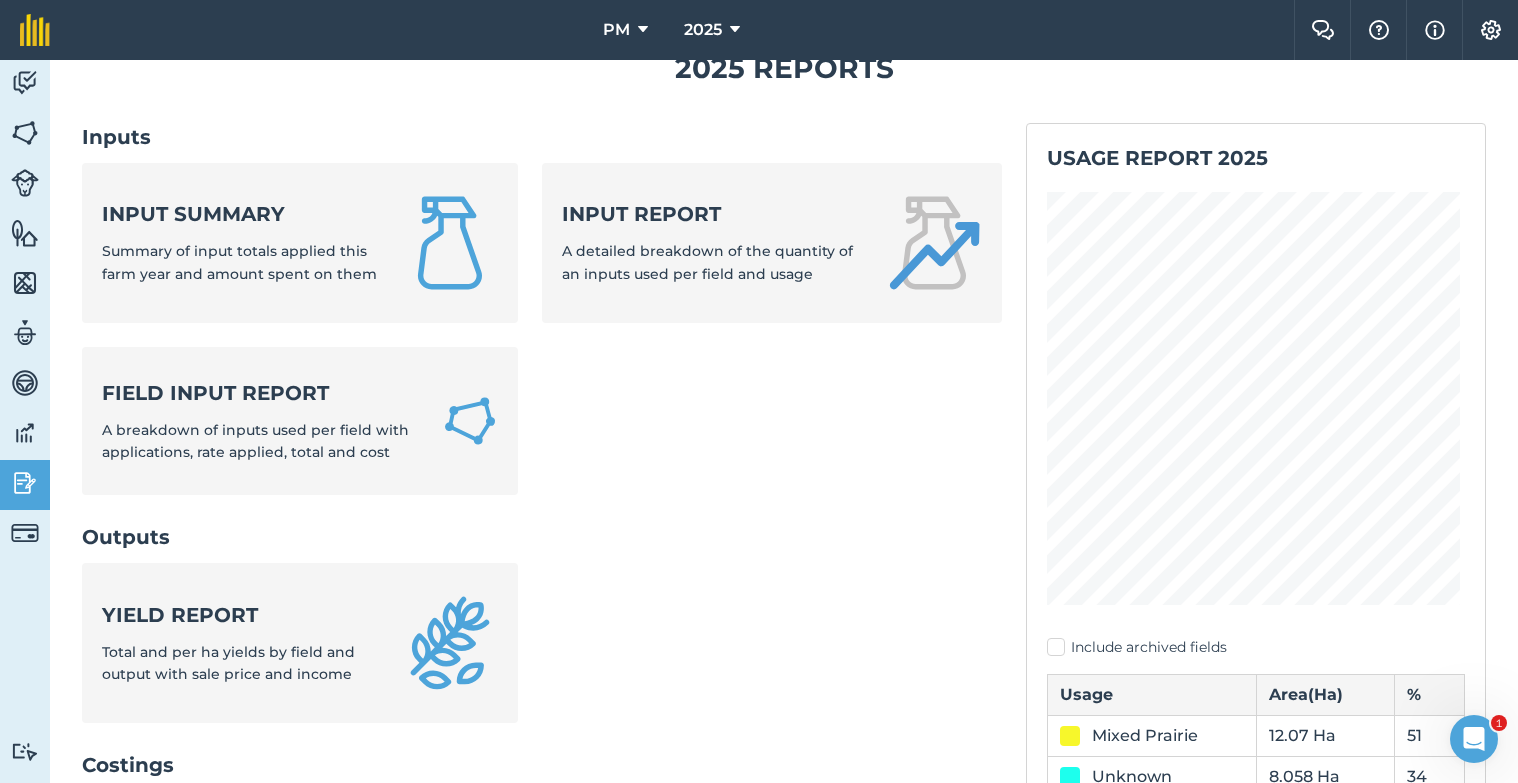 scroll, scrollTop: 100, scrollLeft: 0, axis: vertical 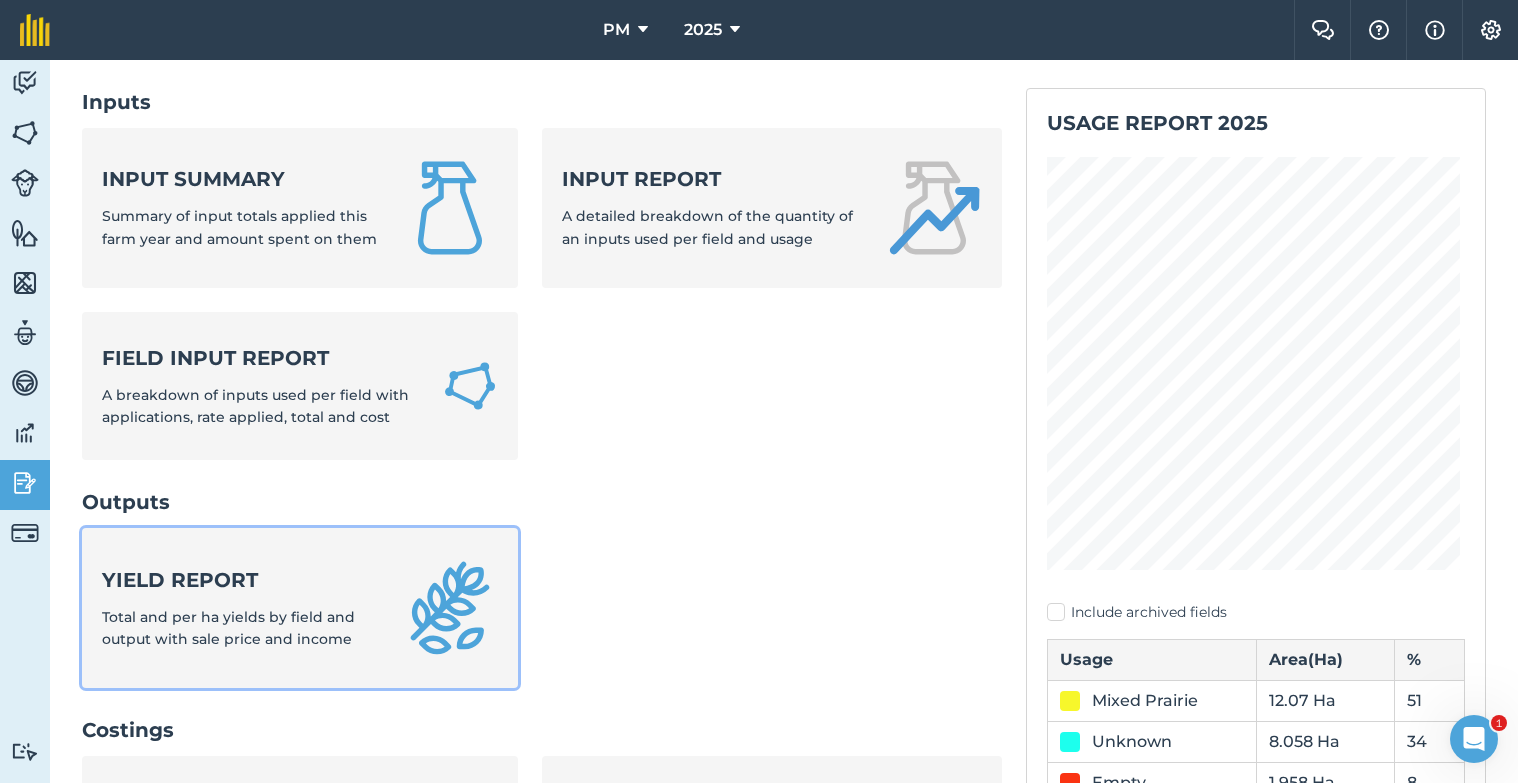 click on "Yield report" at bounding box center (240, 580) 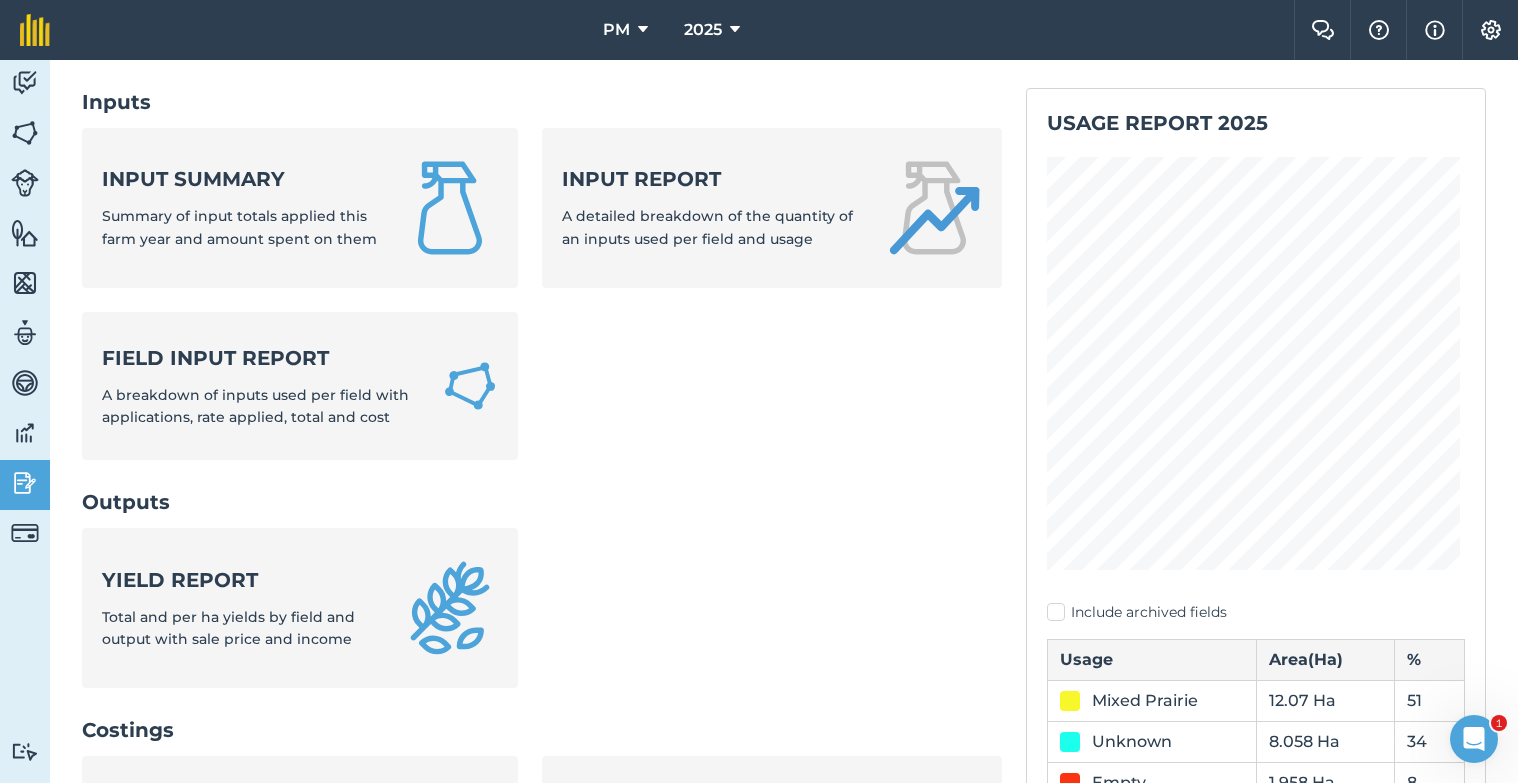 scroll, scrollTop: 0, scrollLeft: 0, axis: both 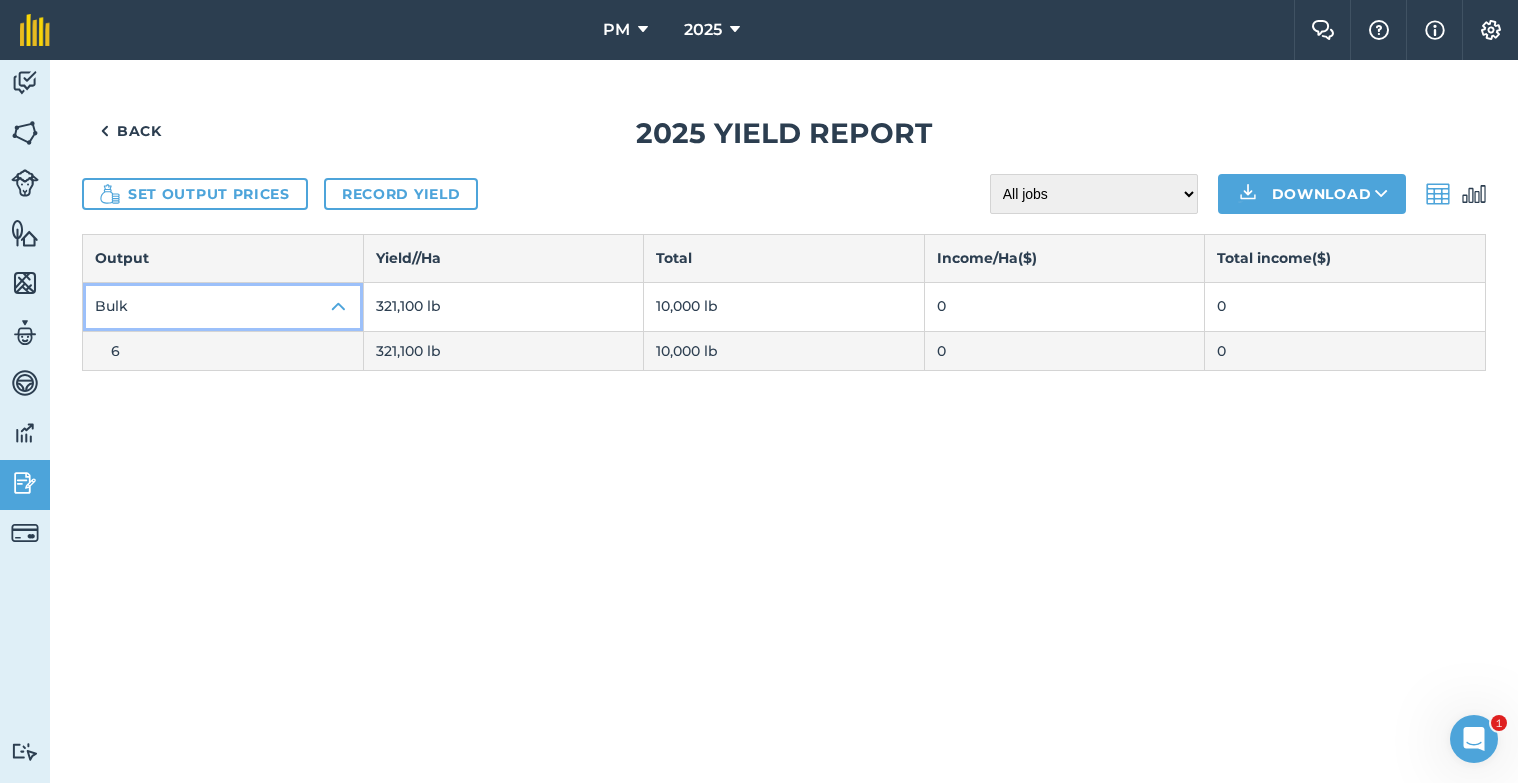 click on "Bulk" at bounding box center [223, 307] 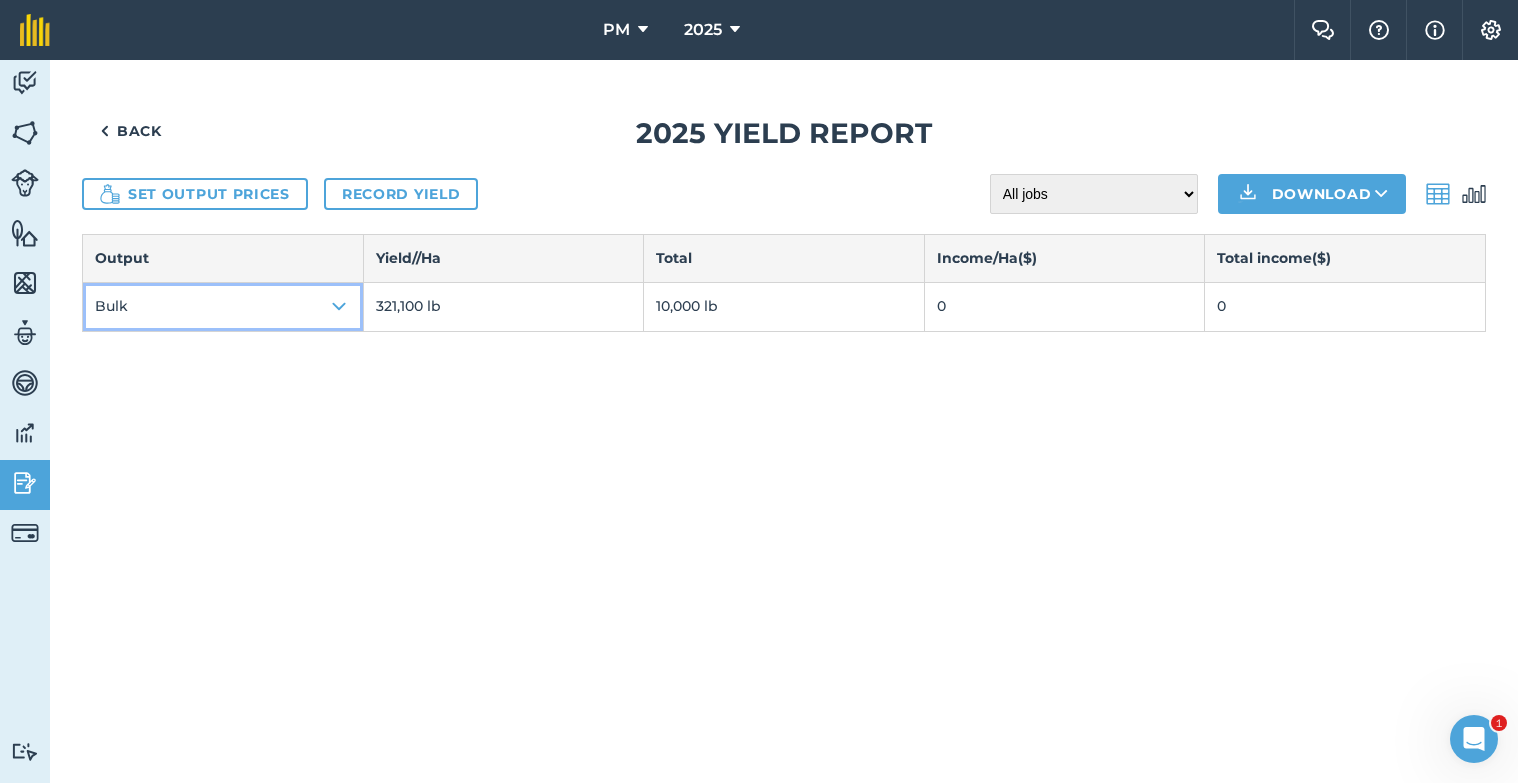 click on "Bulk" at bounding box center [223, 307] 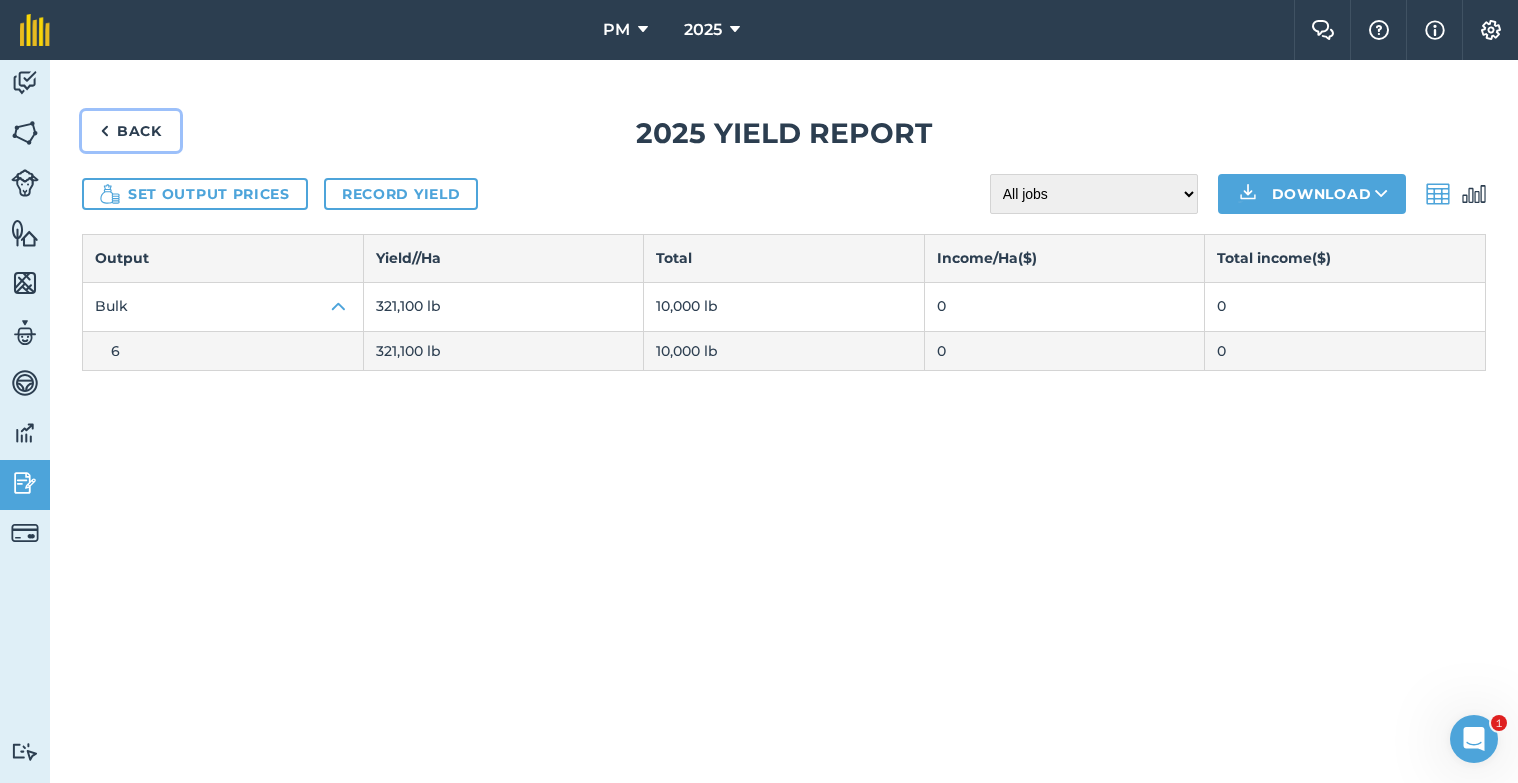 click on "Back" at bounding box center [131, 131] 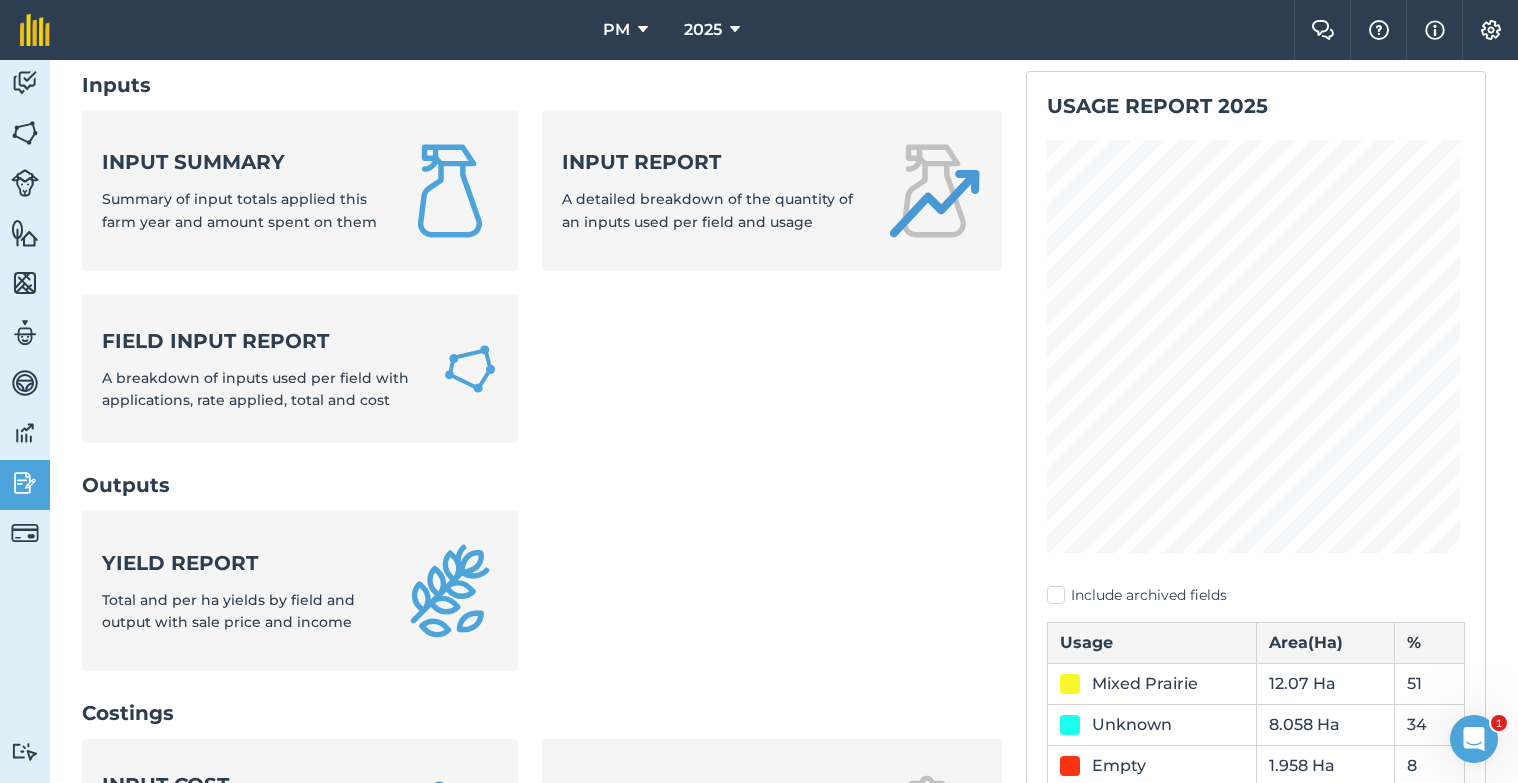 scroll, scrollTop: 300, scrollLeft: 0, axis: vertical 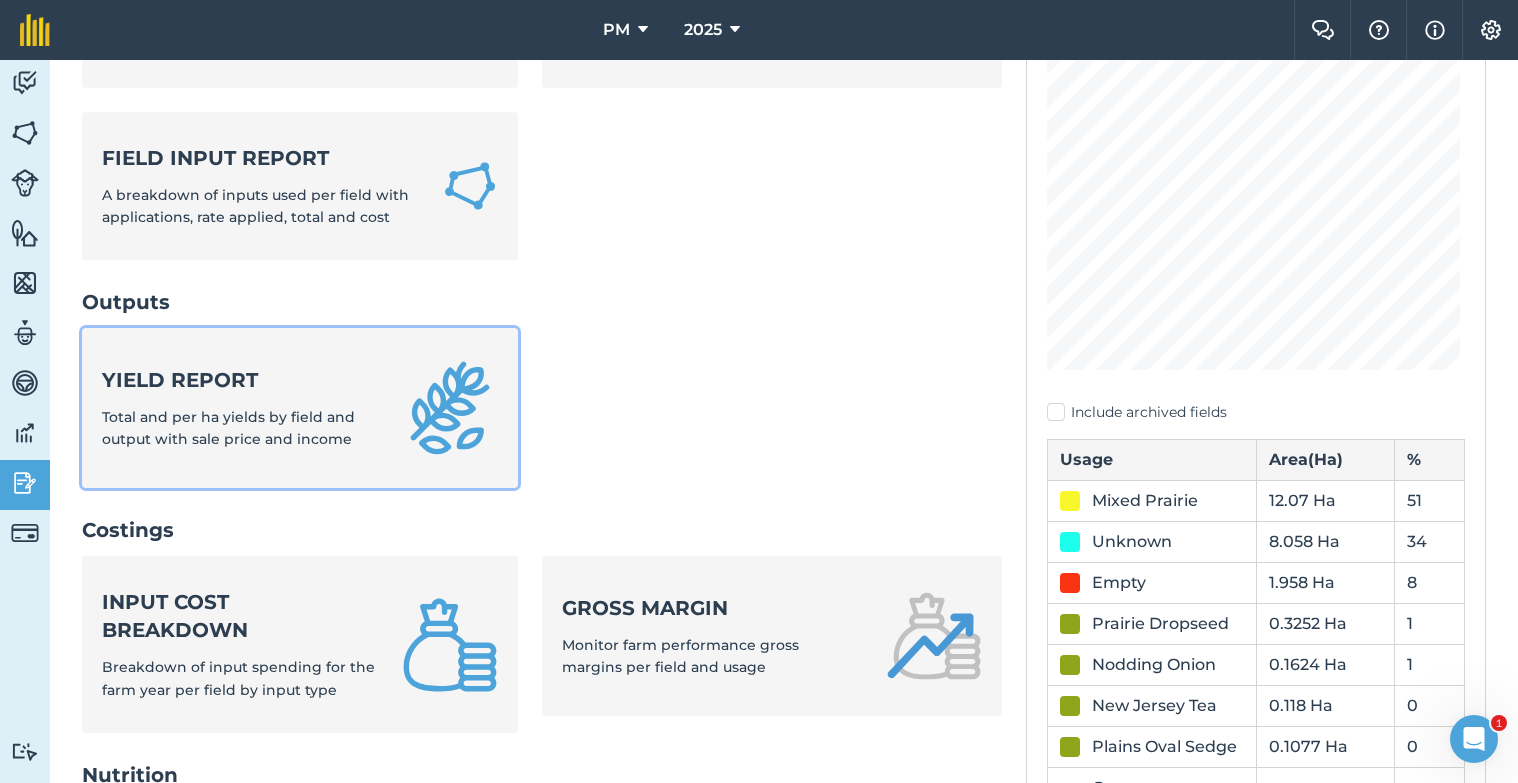 click on "Yield report" at bounding box center [240, 380] 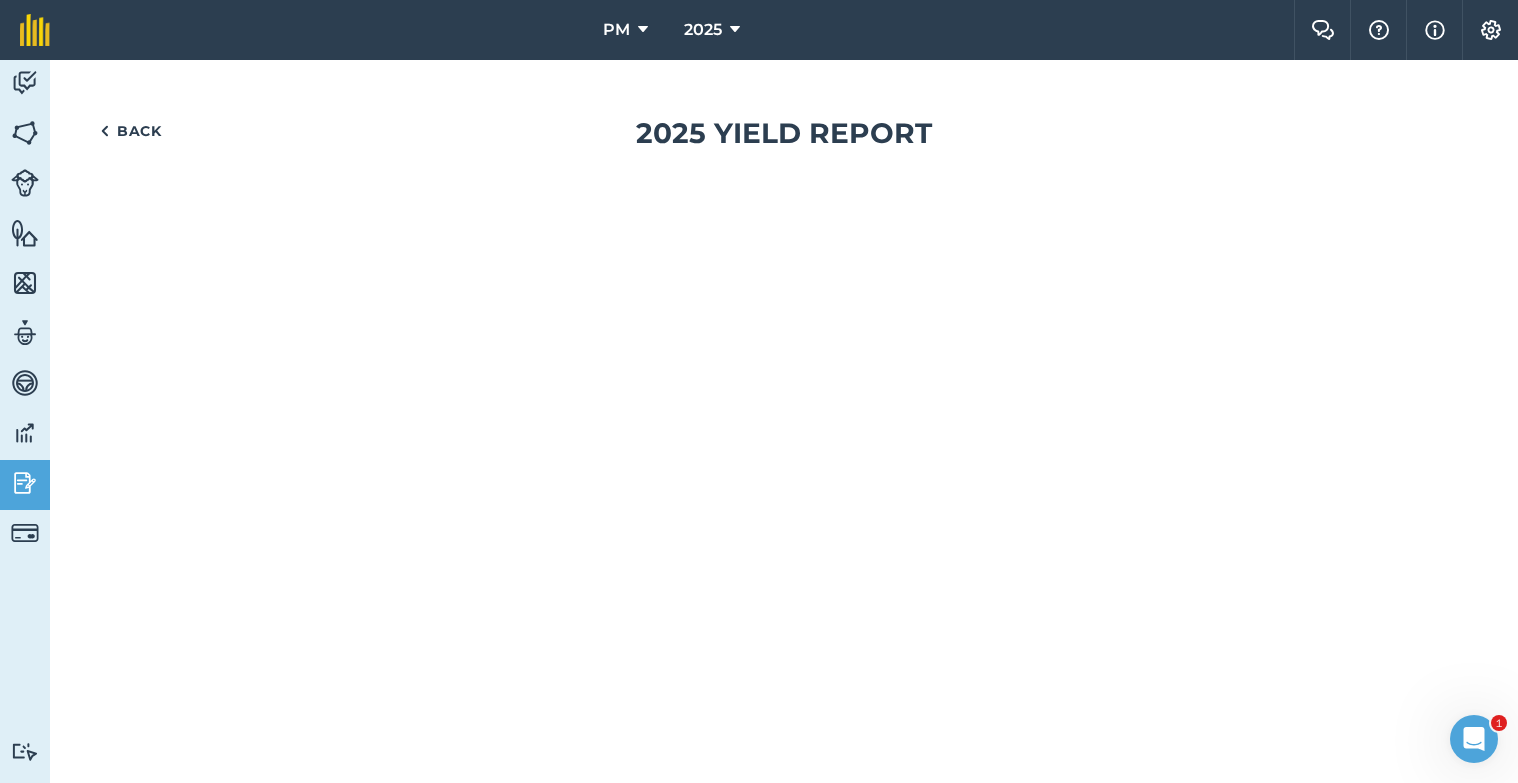 scroll, scrollTop: 0, scrollLeft: 0, axis: both 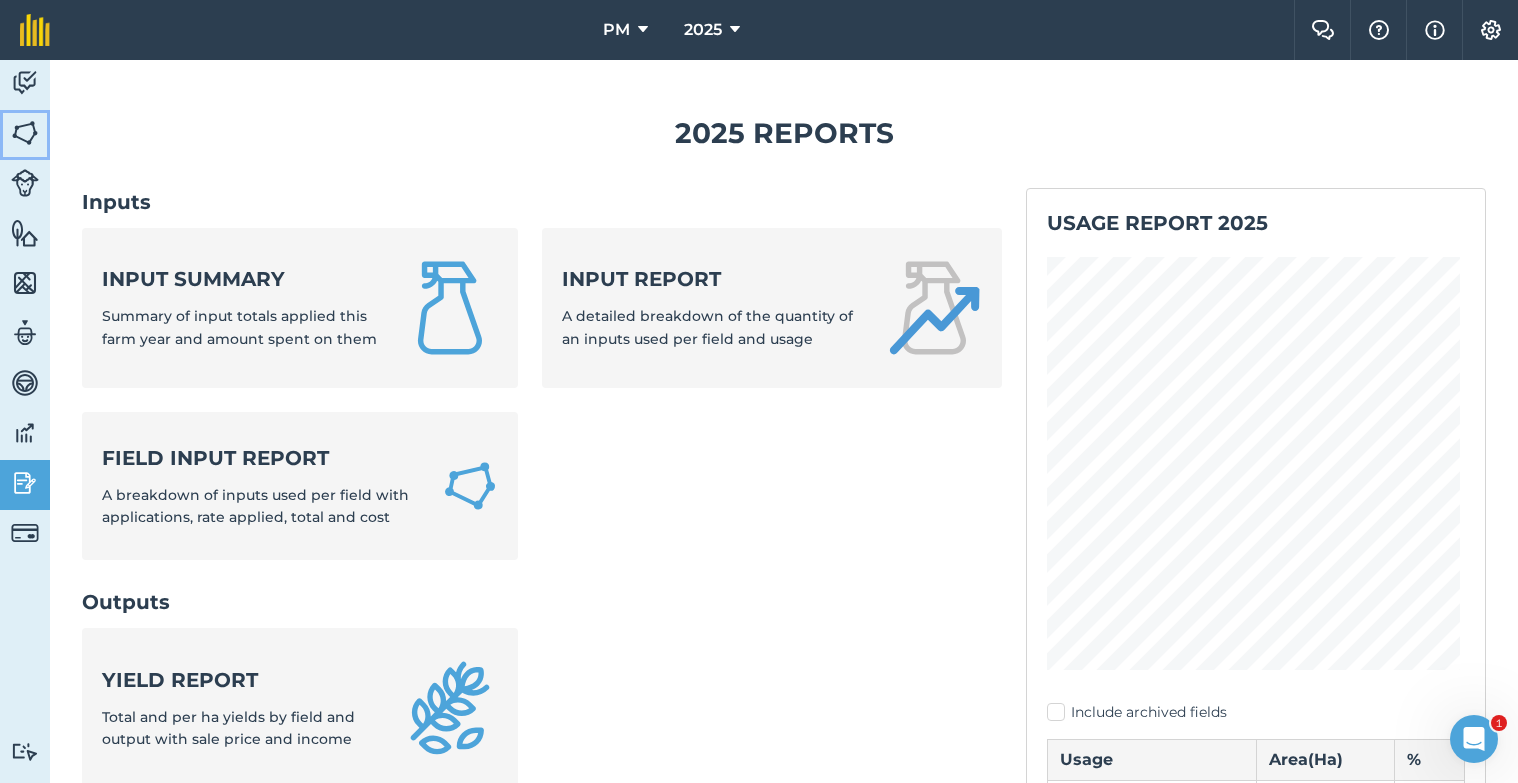 click at bounding box center [25, 133] 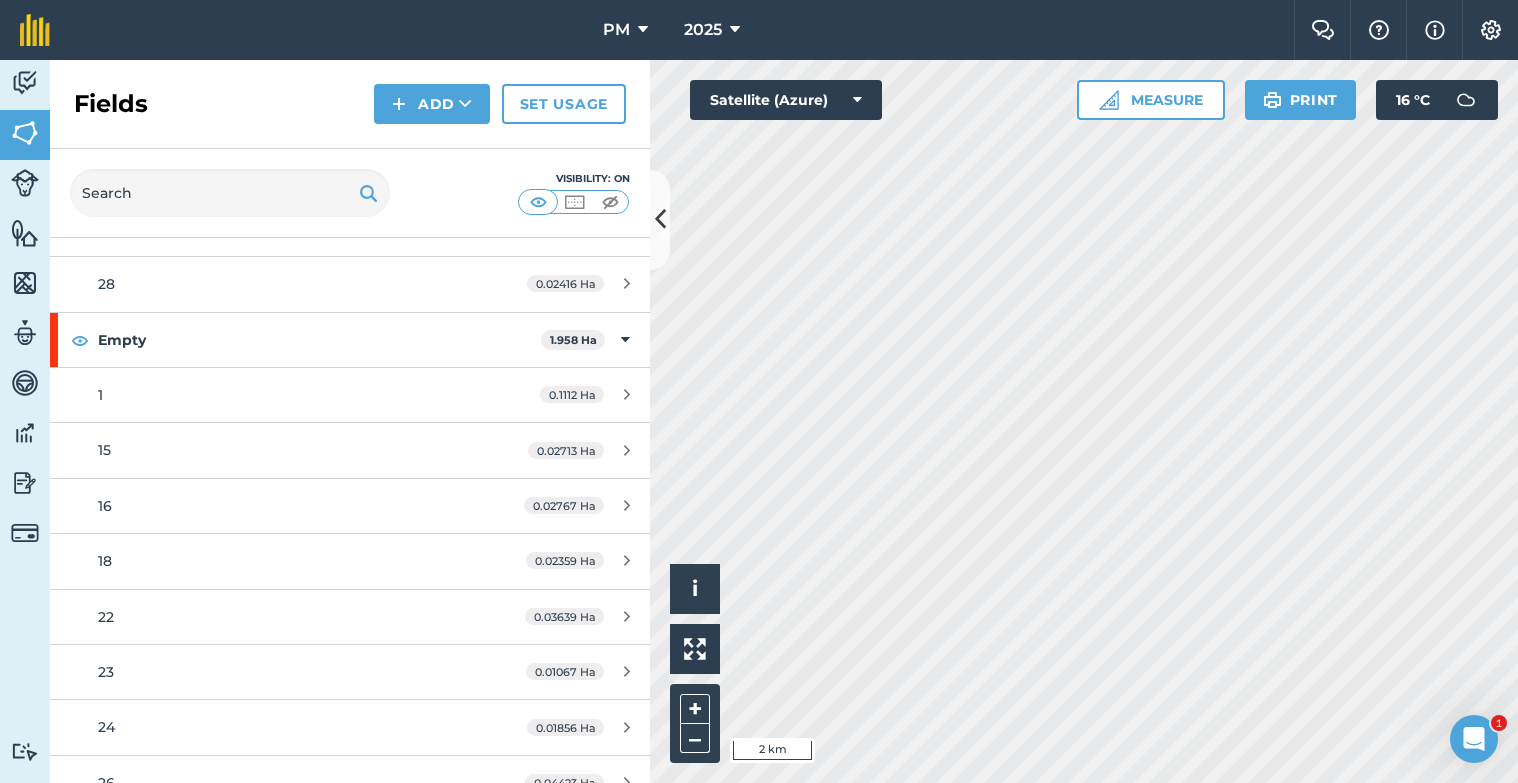 scroll, scrollTop: 800, scrollLeft: 0, axis: vertical 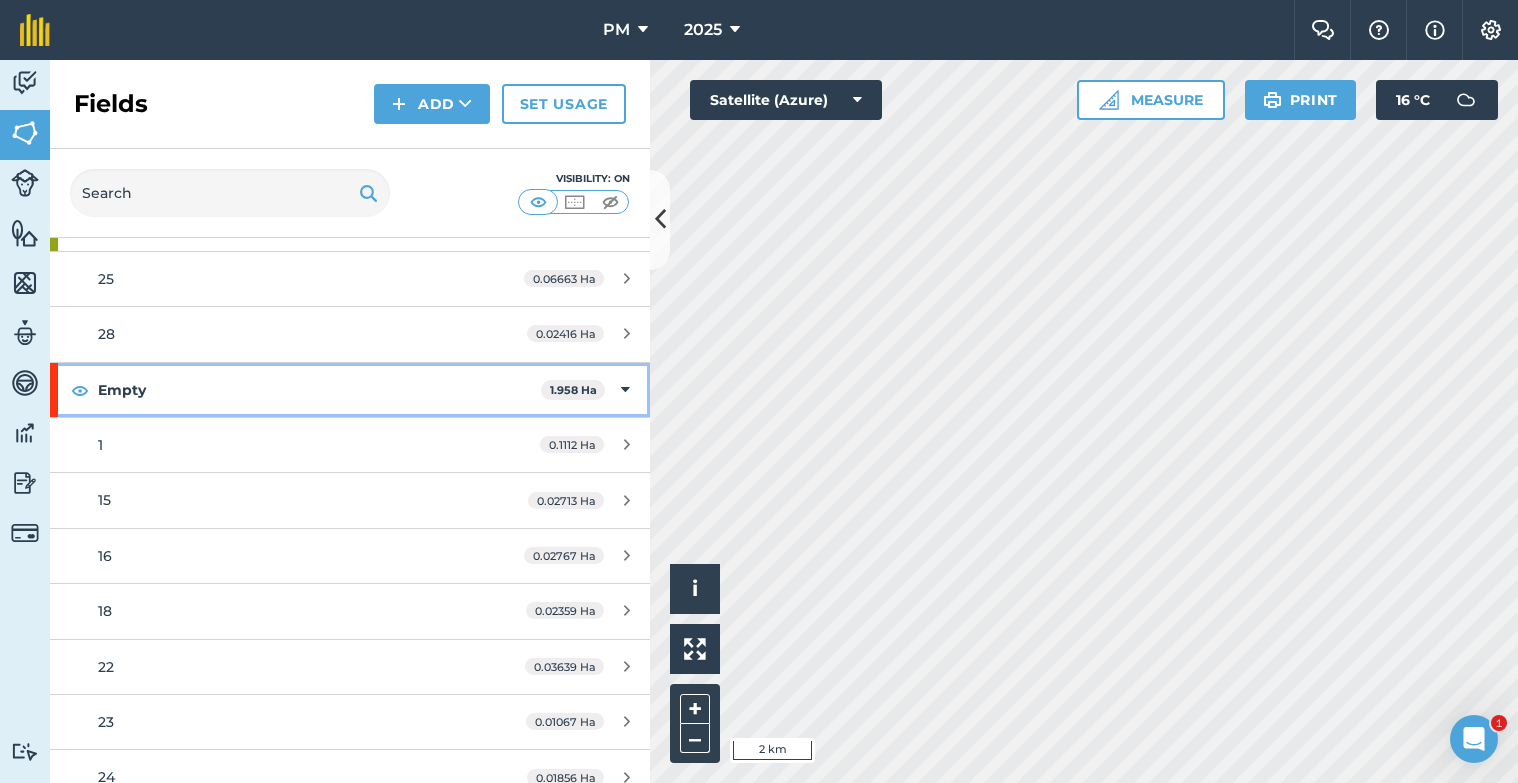 click on "Empty" at bounding box center [319, 390] 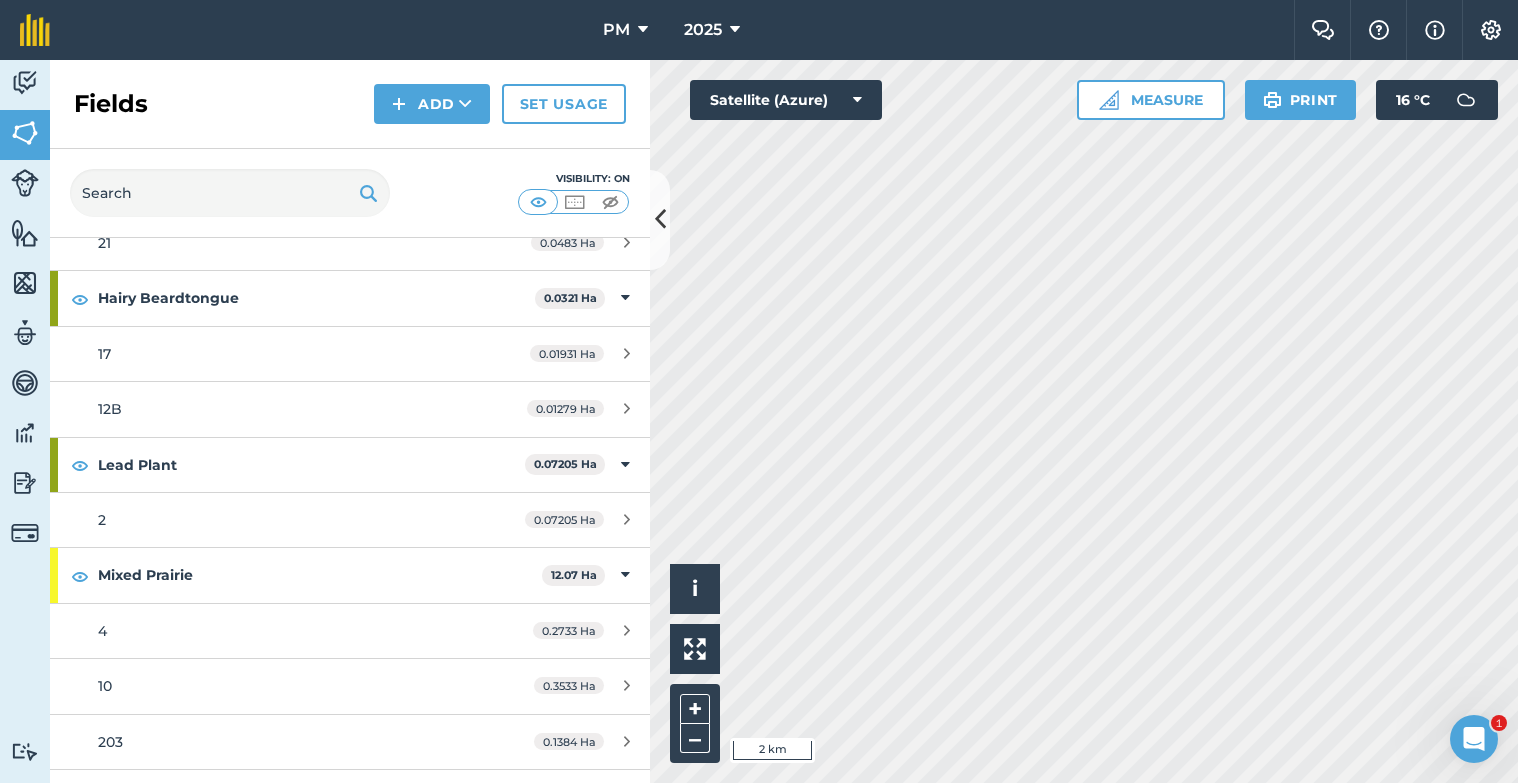 scroll, scrollTop: 1400, scrollLeft: 0, axis: vertical 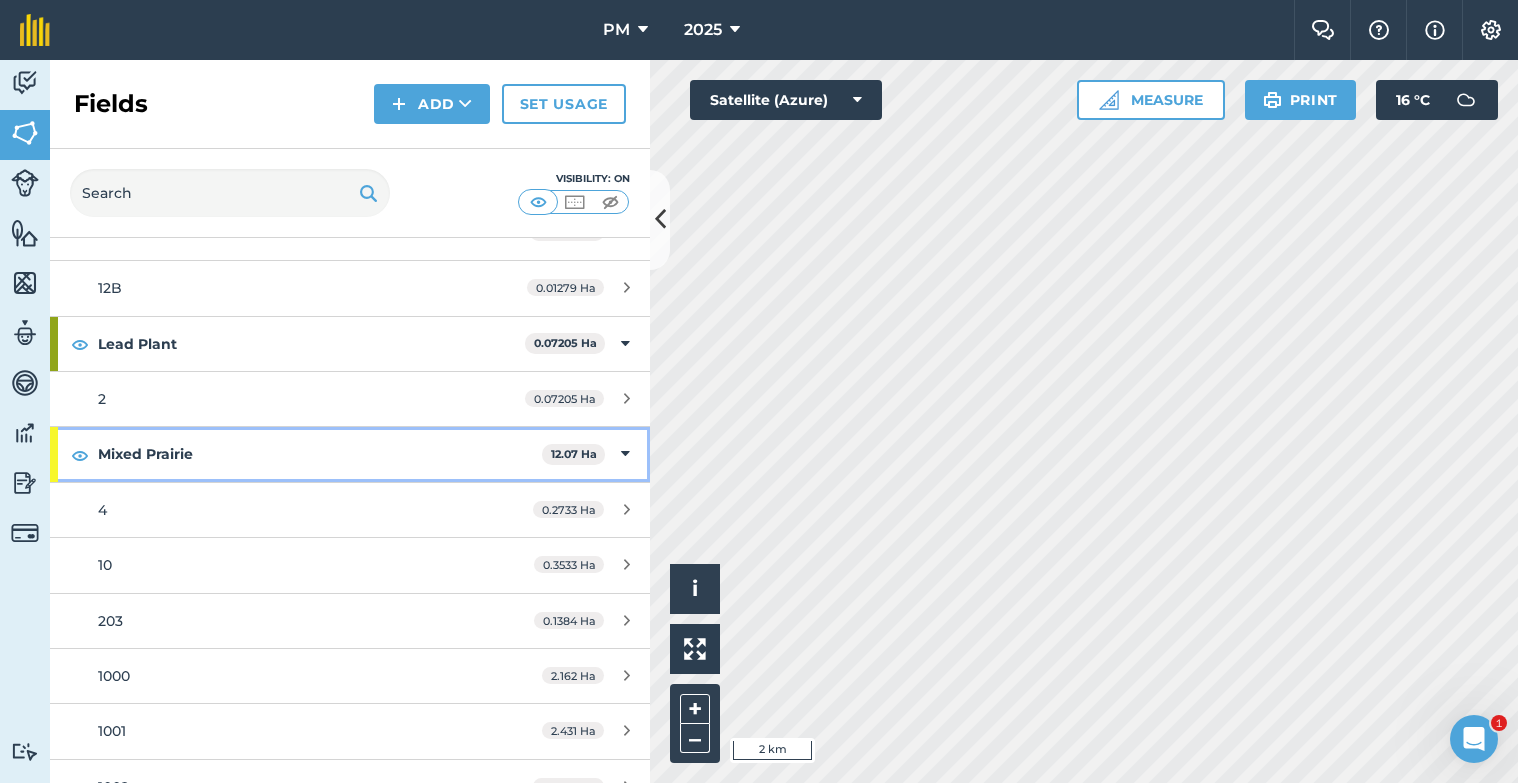click on "Mixed Prairie" at bounding box center [320, 454] 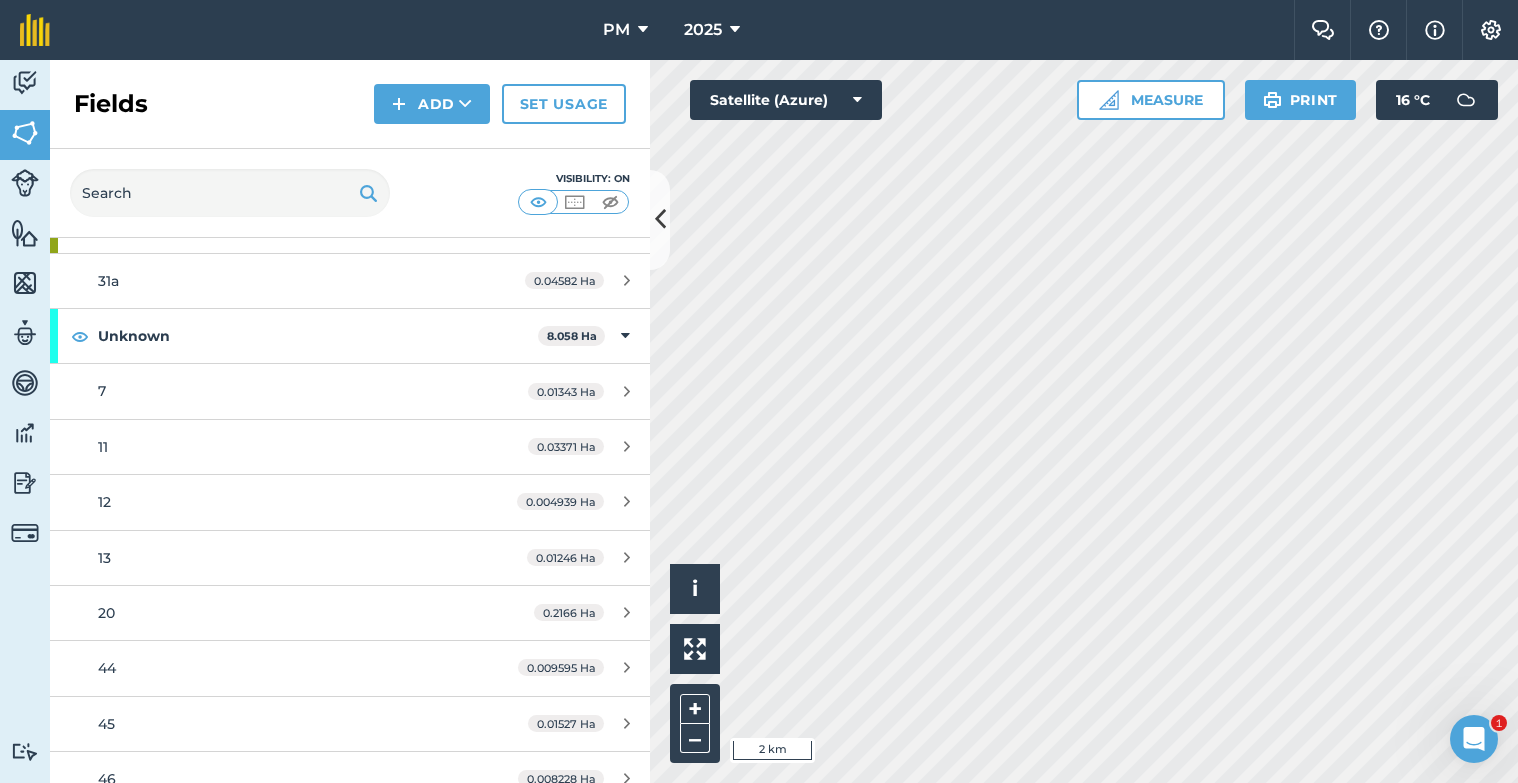 scroll, scrollTop: 3800, scrollLeft: 0, axis: vertical 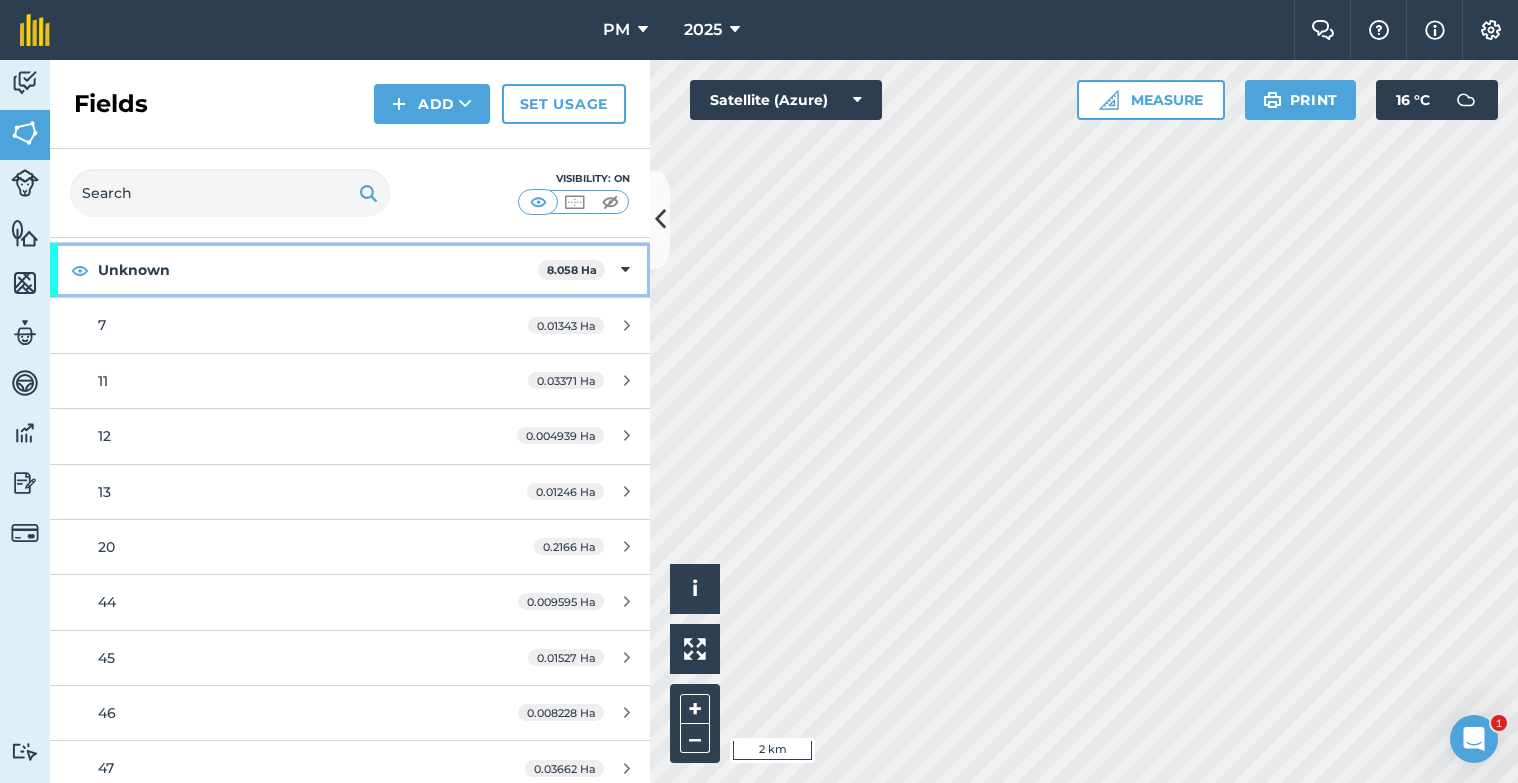 click on "Unknown" at bounding box center (318, 270) 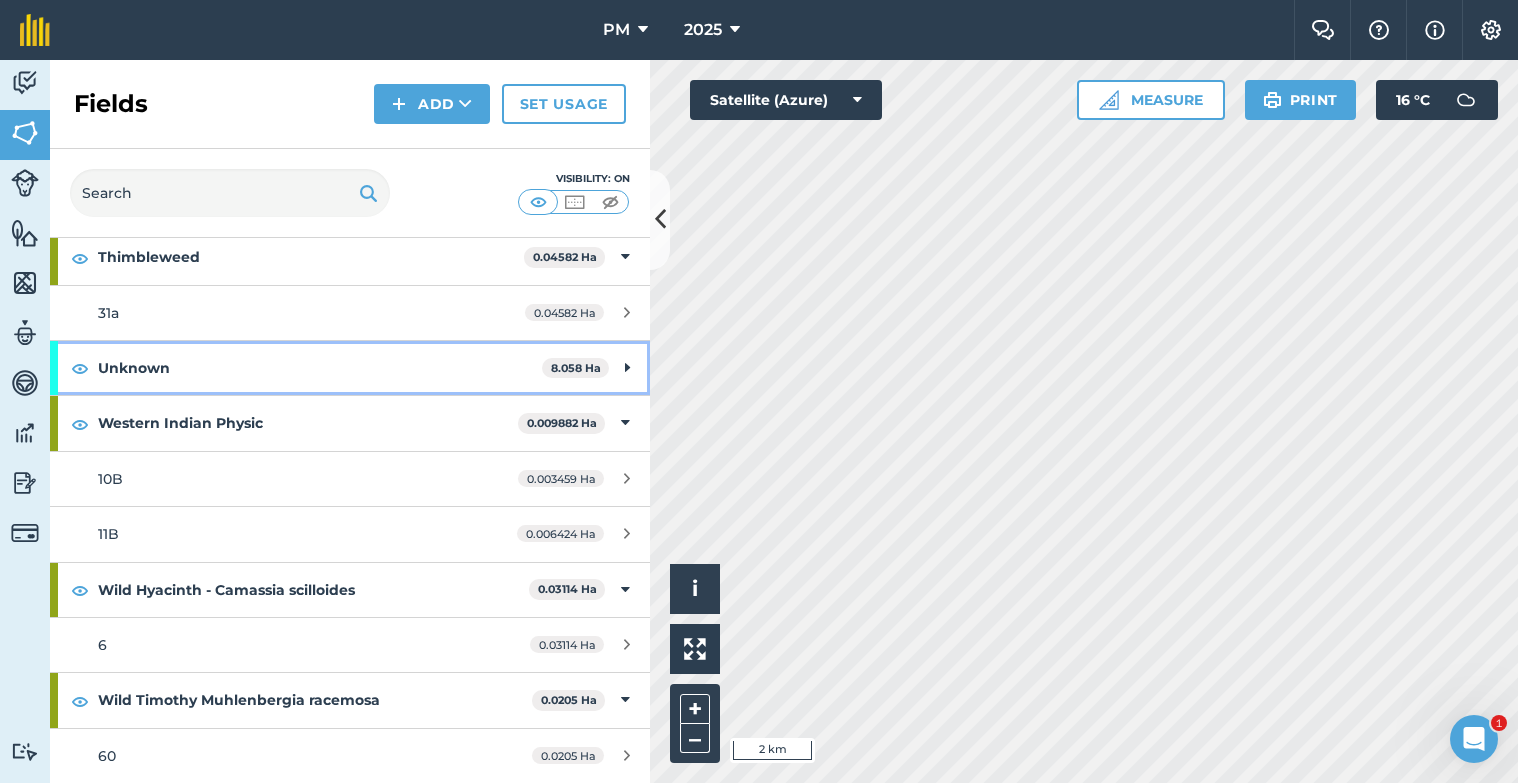 scroll, scrollTop: 3702, scrollLeft: 0, axis: vertical 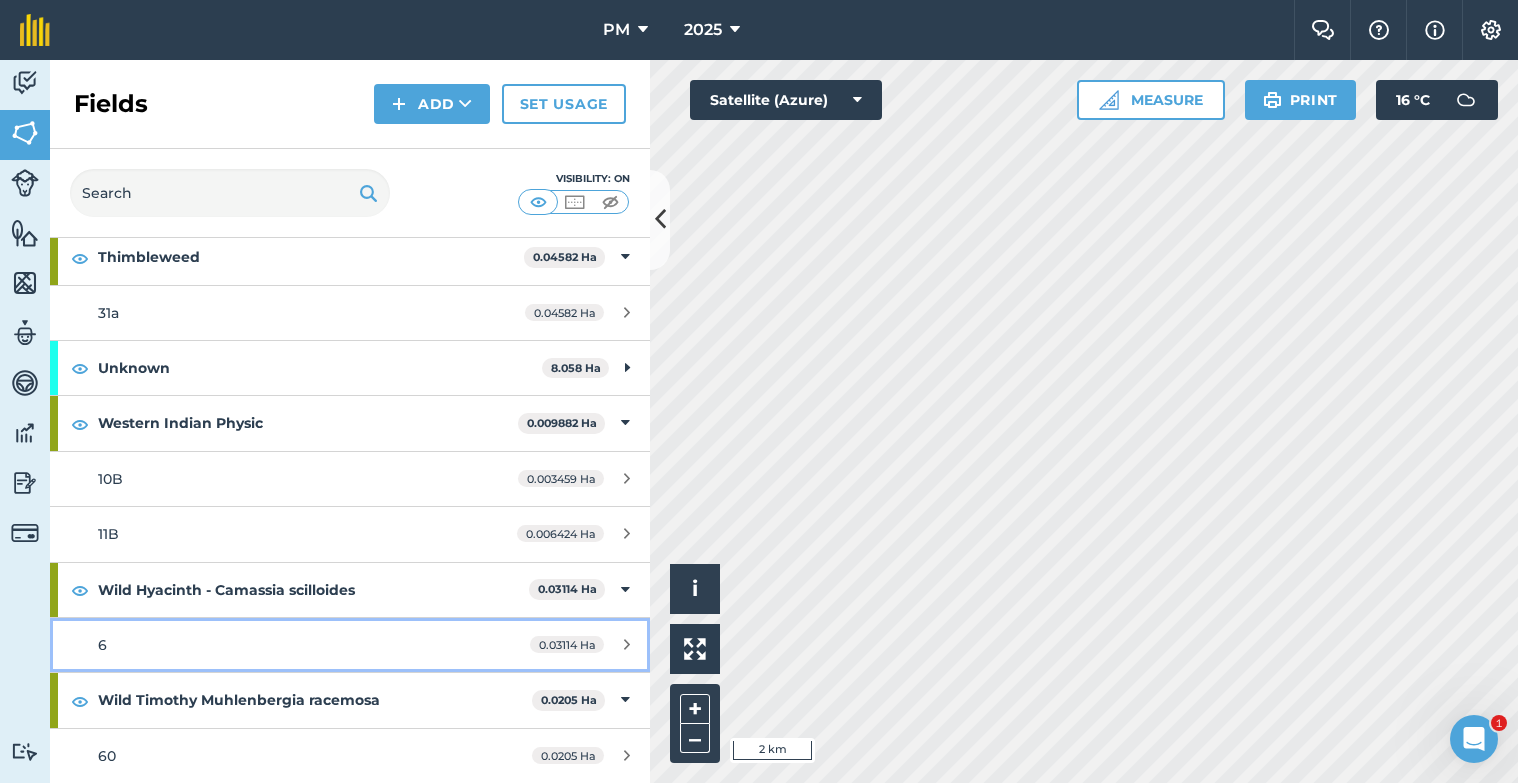 click on "6" at bounding box center (102, 645) 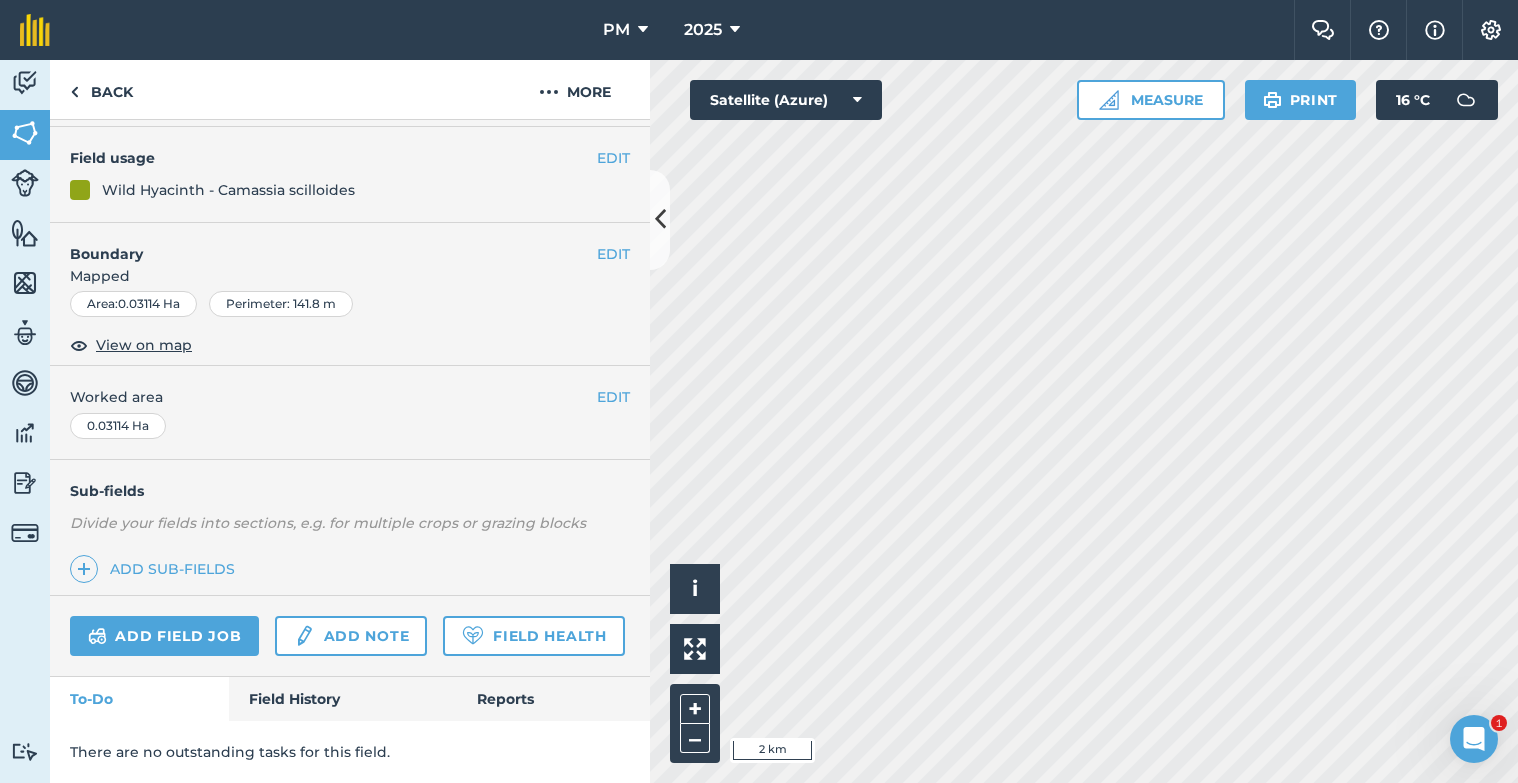 scroll, scrollTop: 214, scrollLeft: 0, axis: vertical 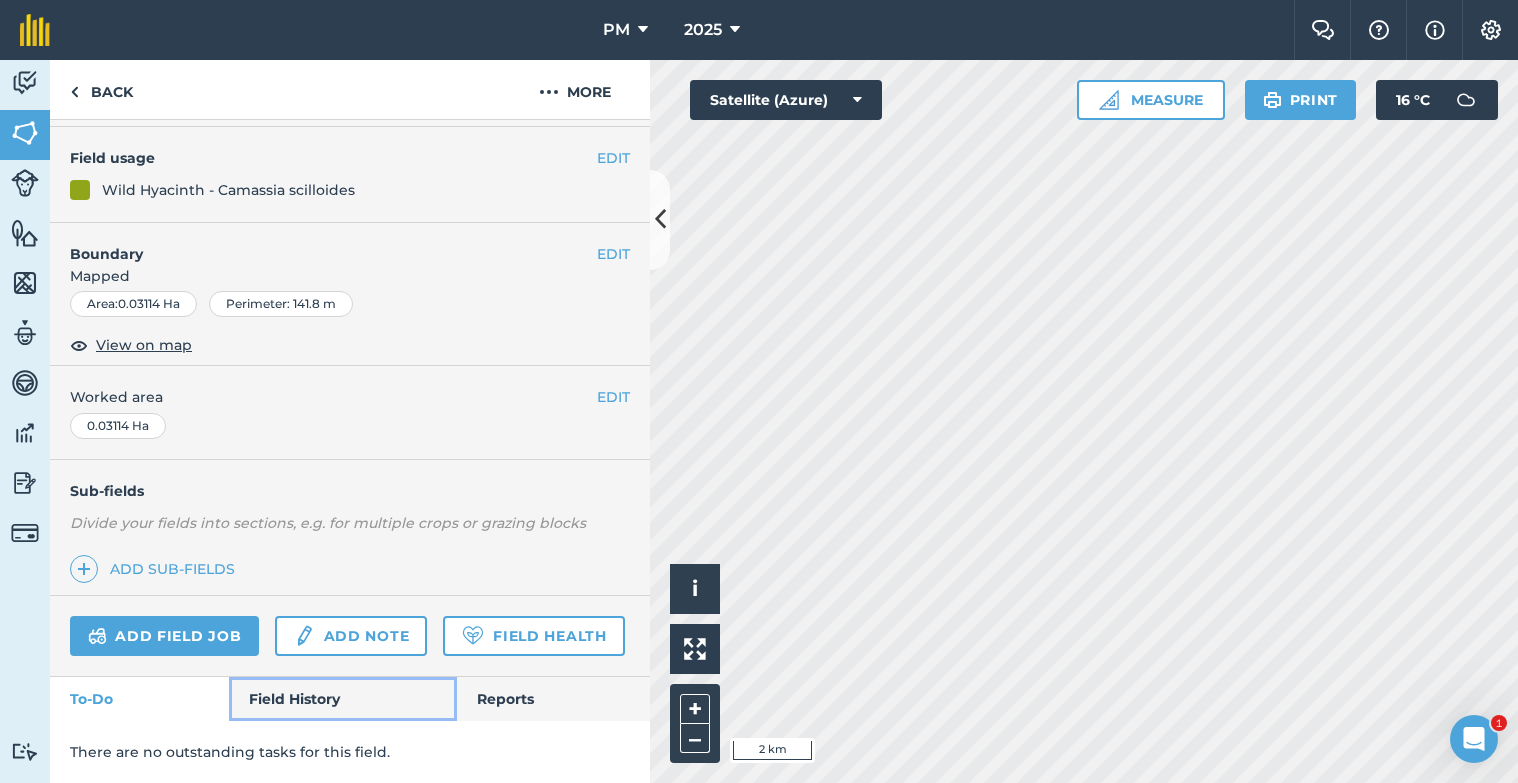 click on "Field History" at bounding box center [342, 699] 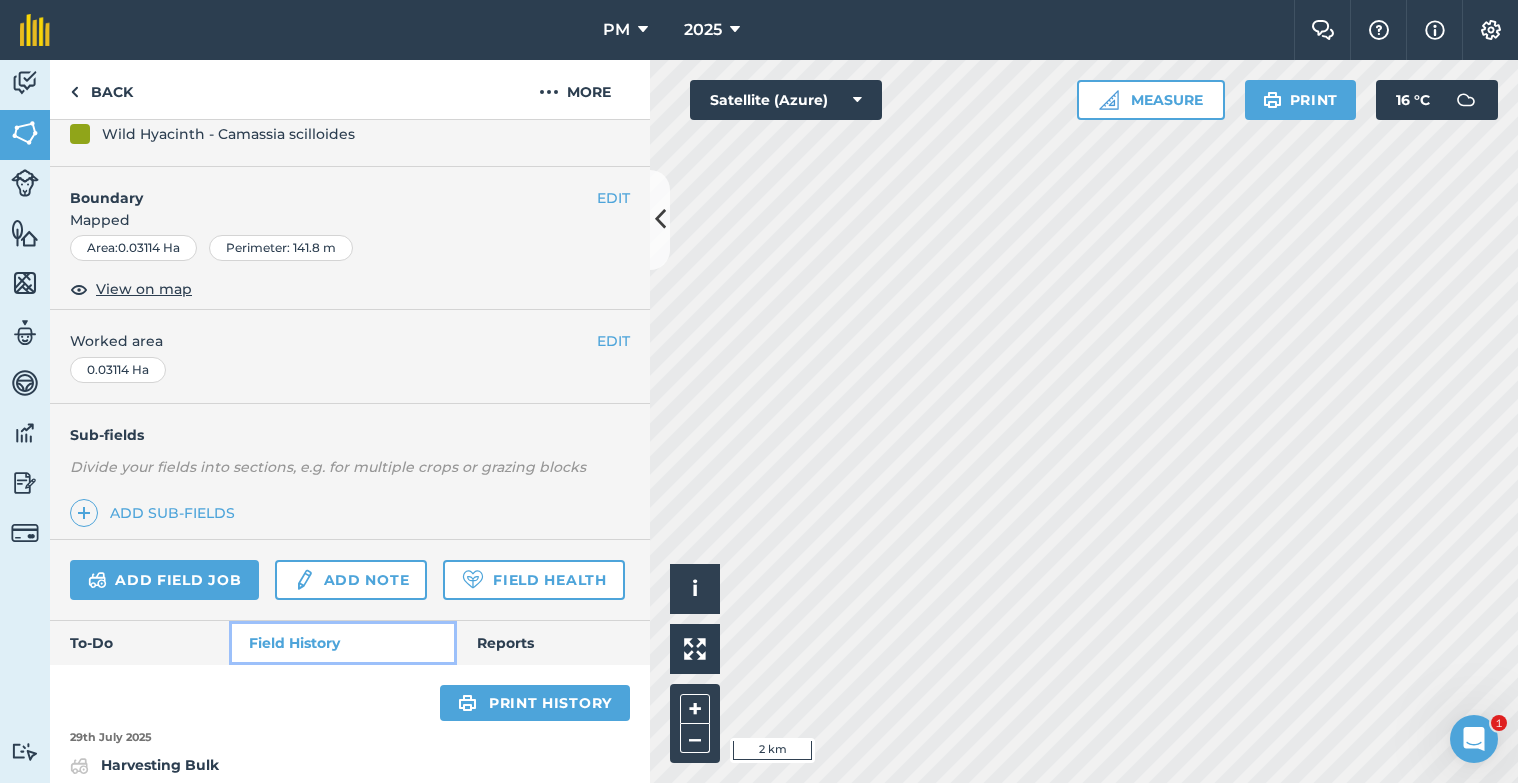 scroll, scrollTop: 359, scrollLeft: 0, axis: vertical 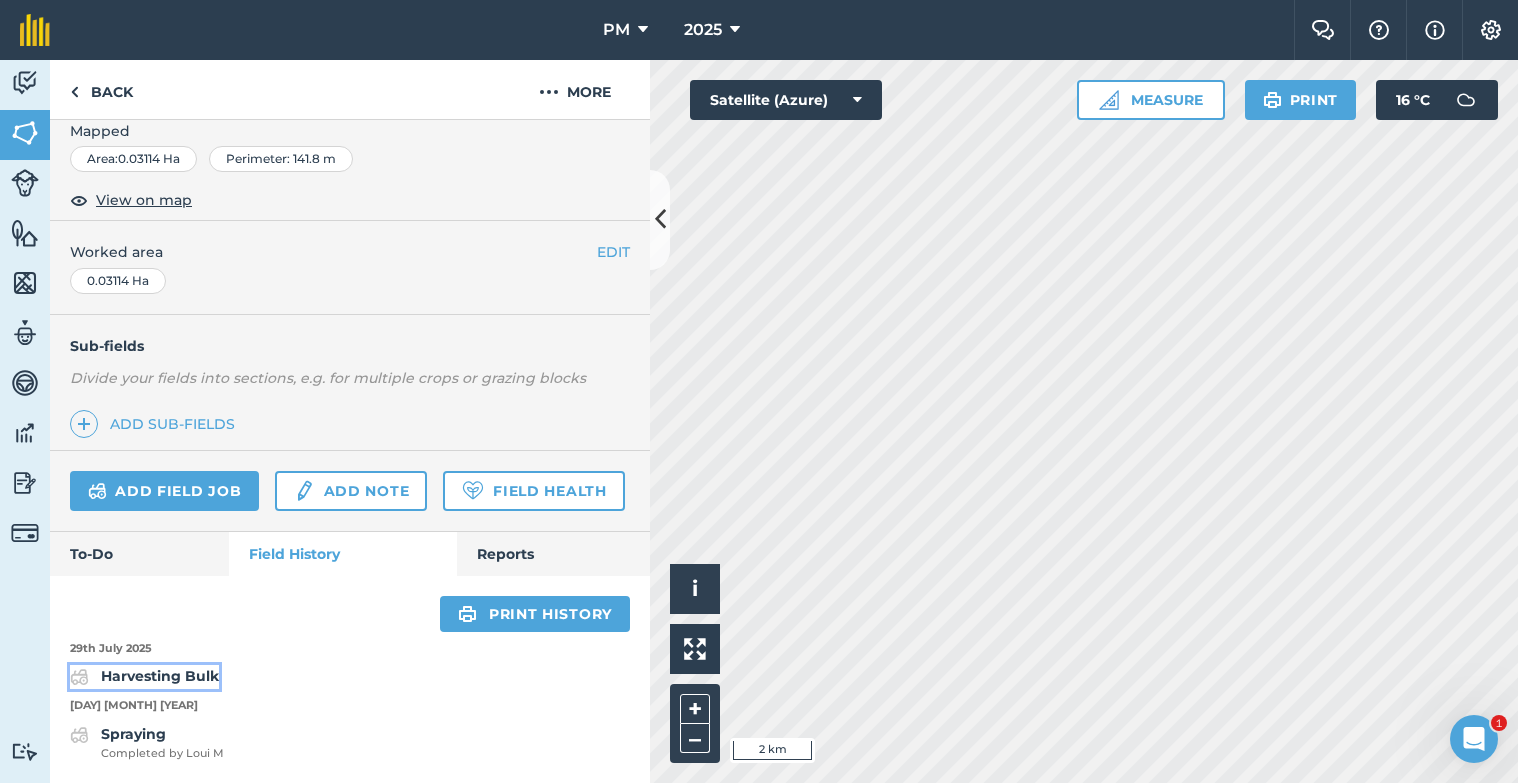 click on "Harvesting Bulk" at bounding box center (160, 676) 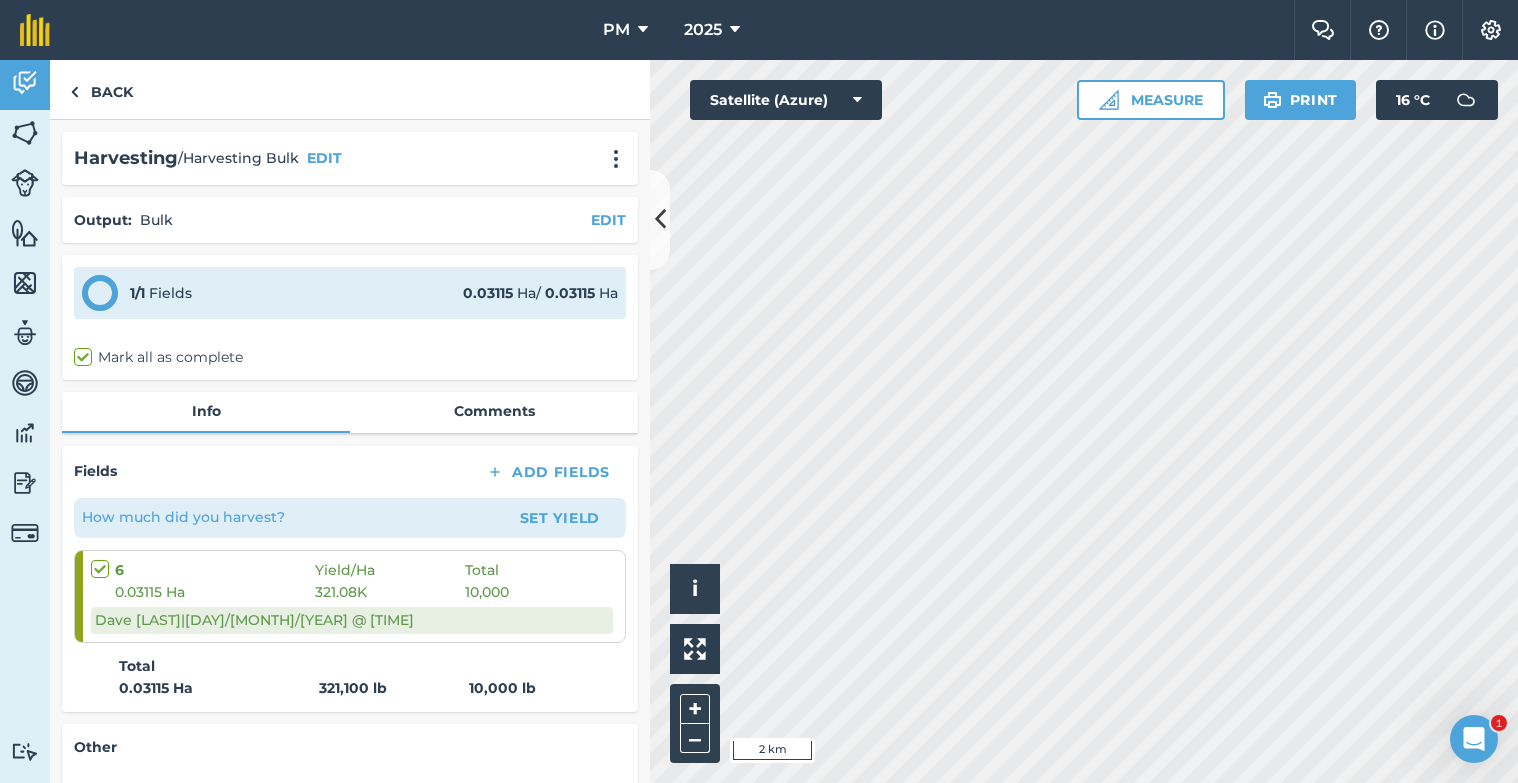 click on "How much did you harvest?" at bounding box center [183, 517] 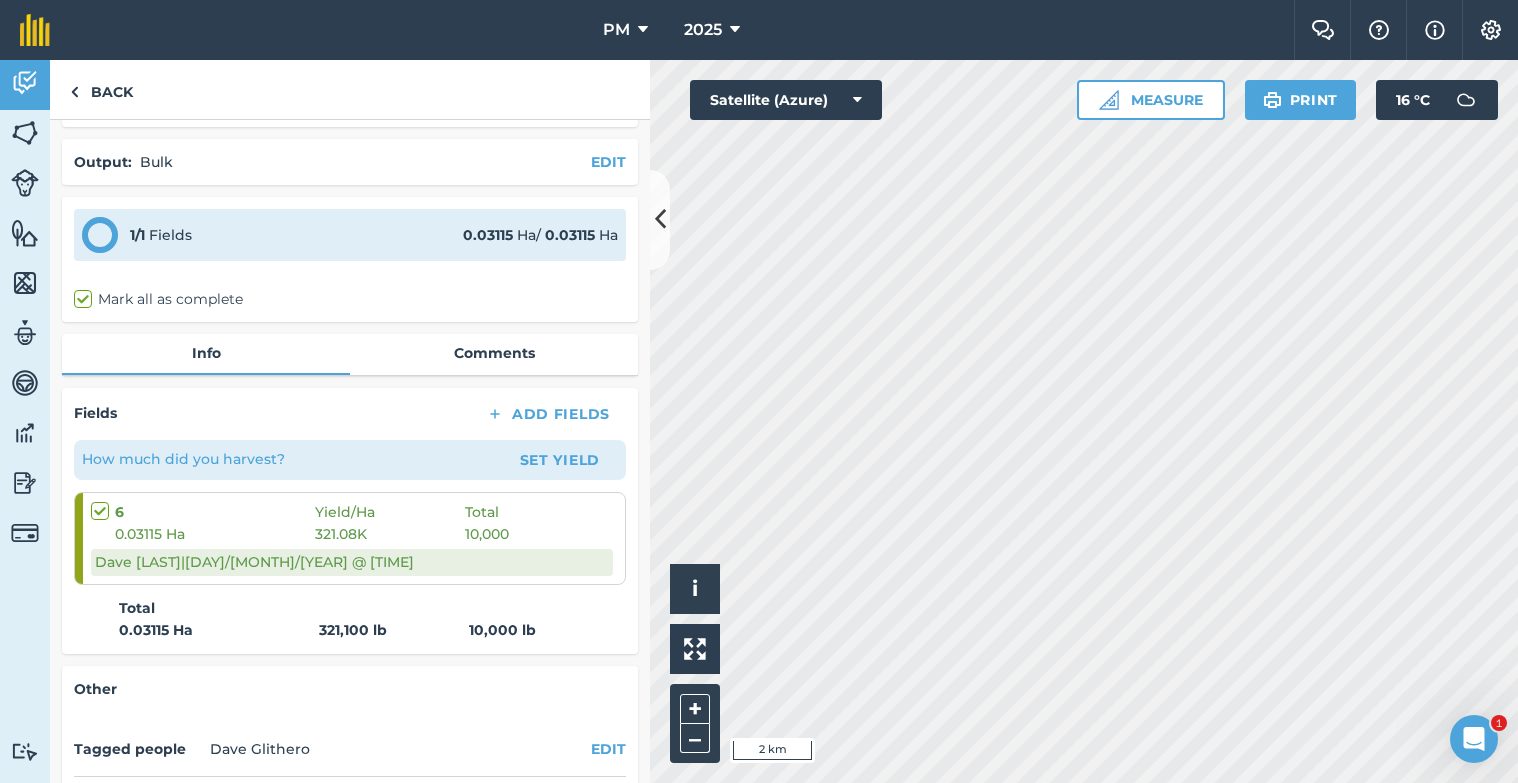 scroll, scrollTop: 12, scrollLeft: 0, axis: vertical 